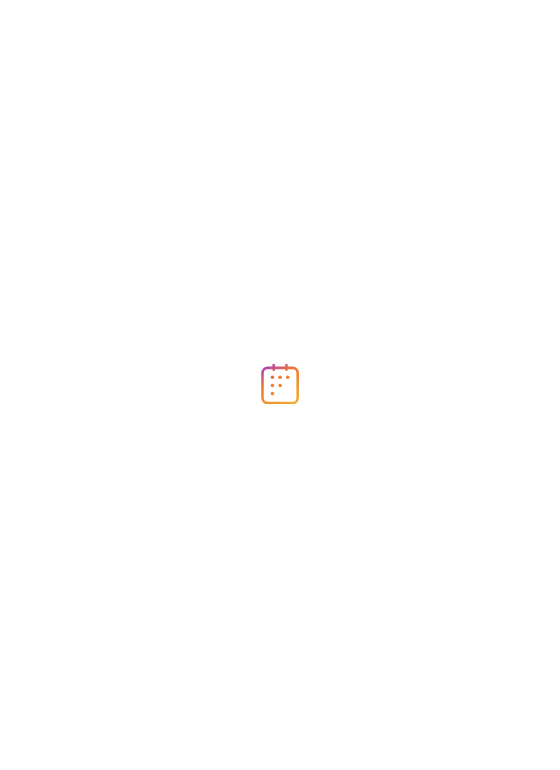 scroll, scrollTop: 0, scrollLeft: 0, axis: both 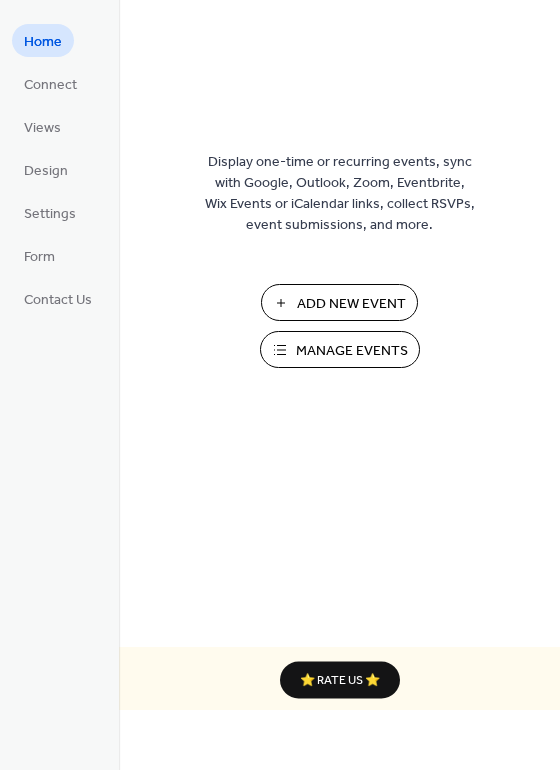 click on "Add New Event" at bounding box center [351, 304] 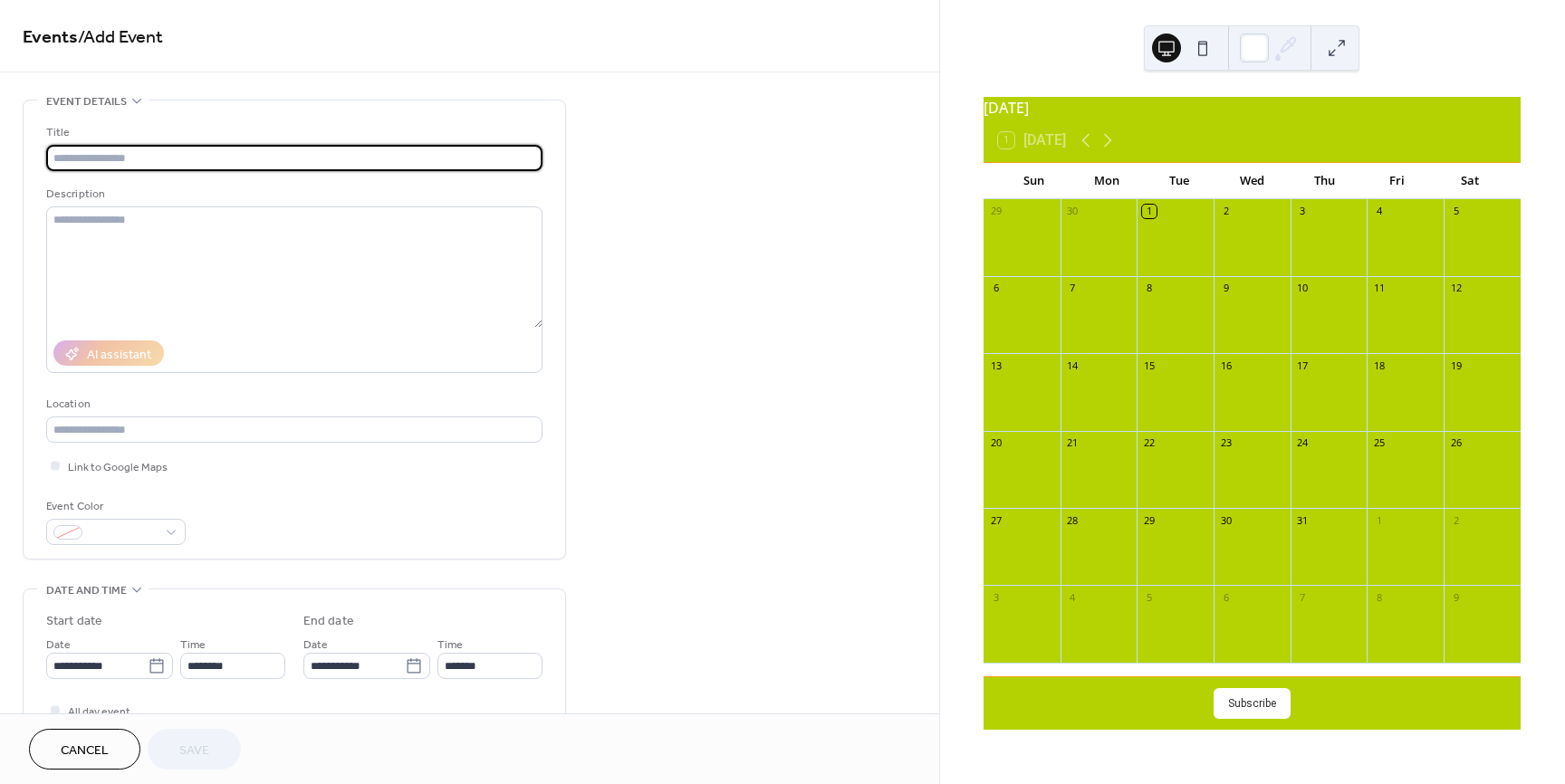 scroll, scrollTop: 0, scrollLeft: 0, axis: both 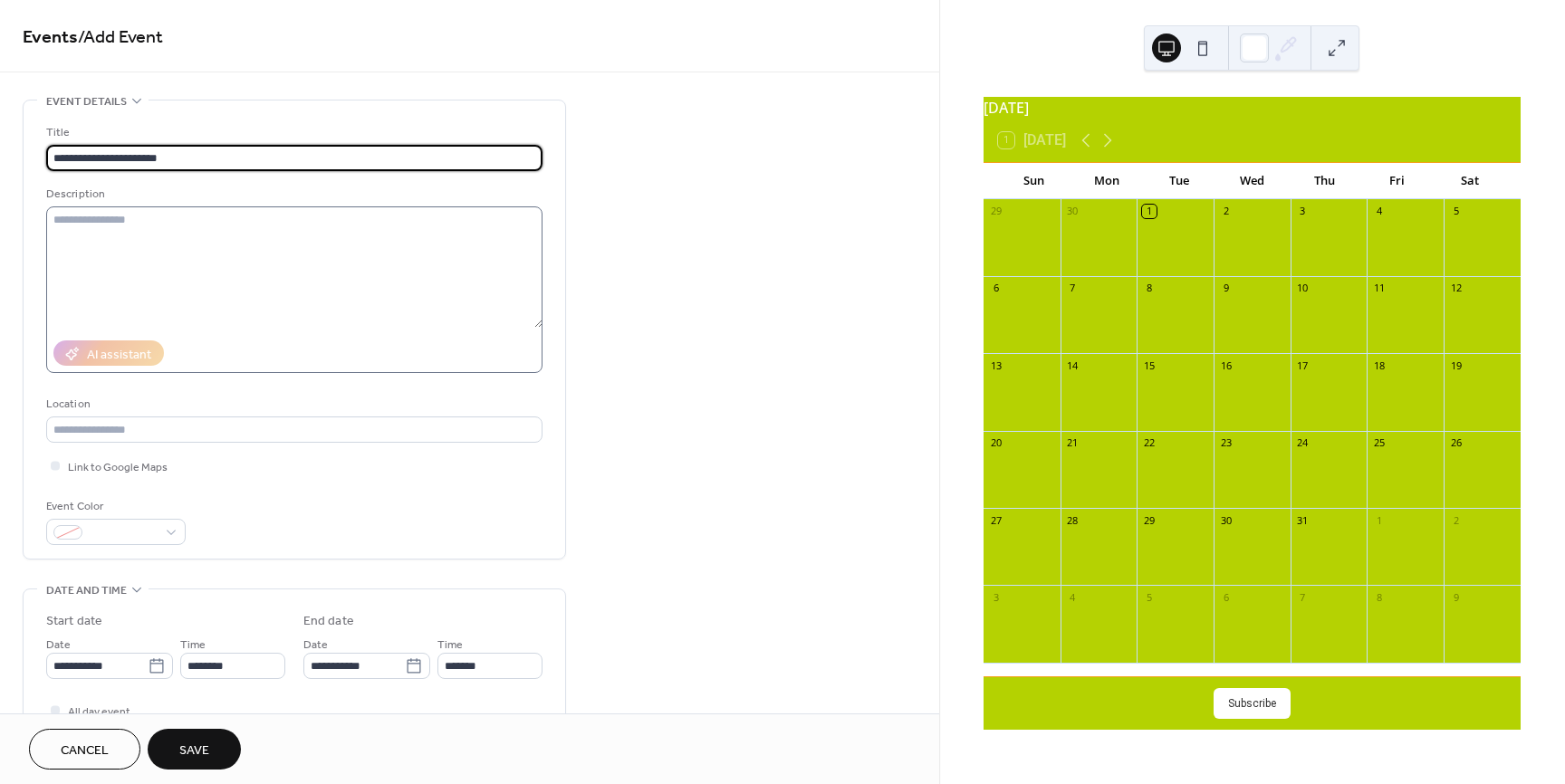 type on "**********" 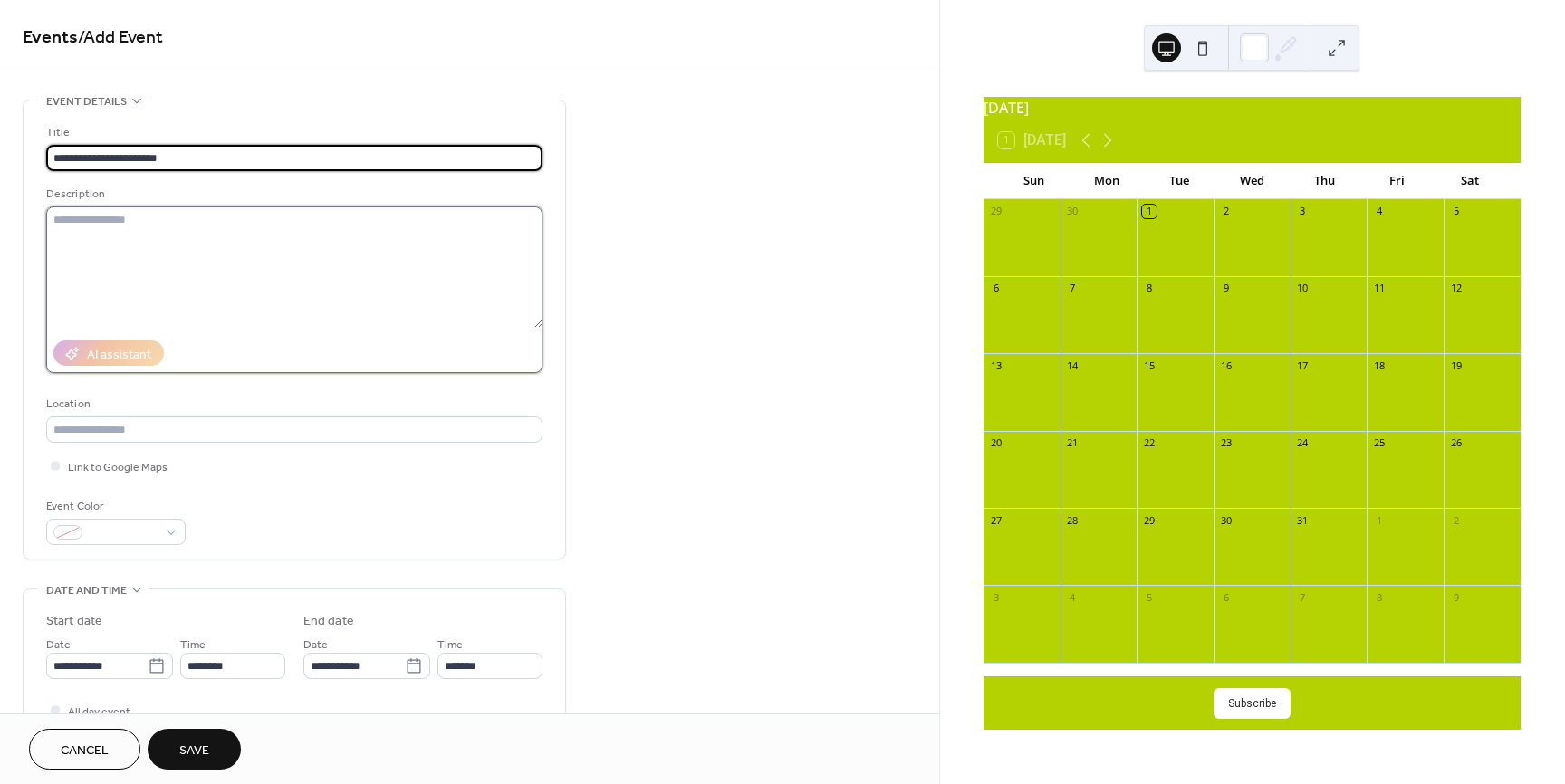 click at bounding box center [294, 267] 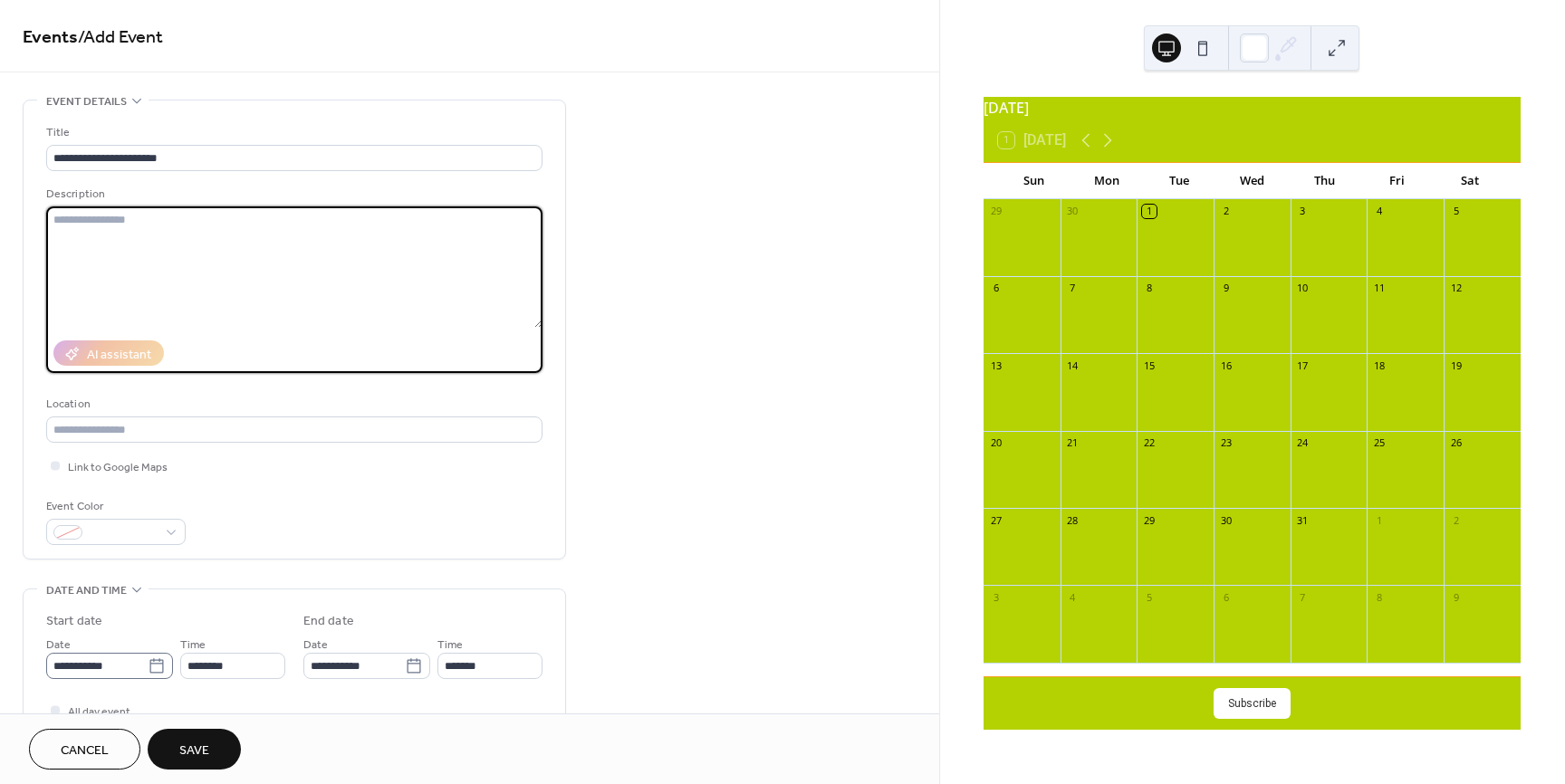 click 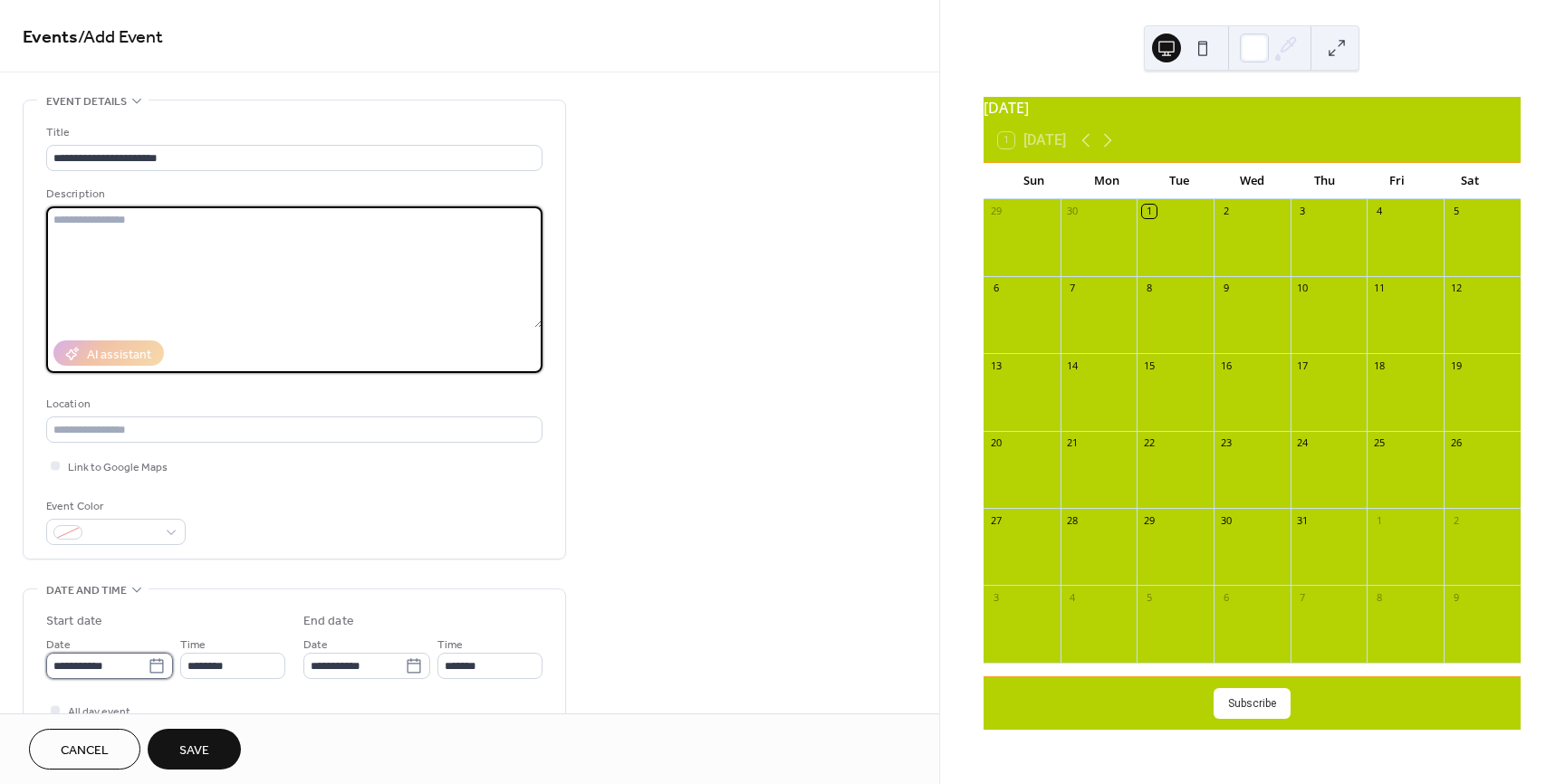 click on "**********" at bounding box center (97, 665) 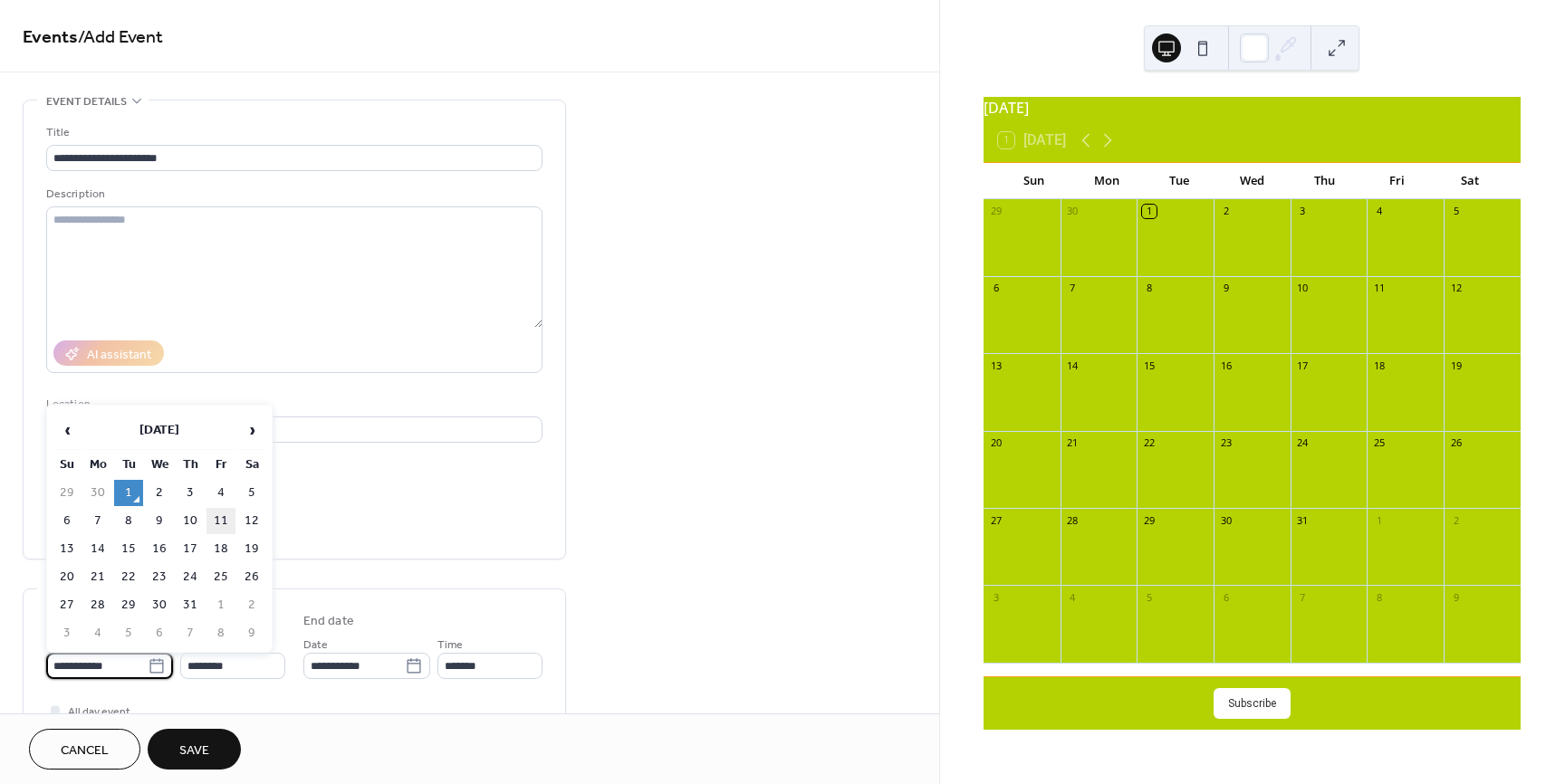 click on "11" at bounding box center [221, 521] 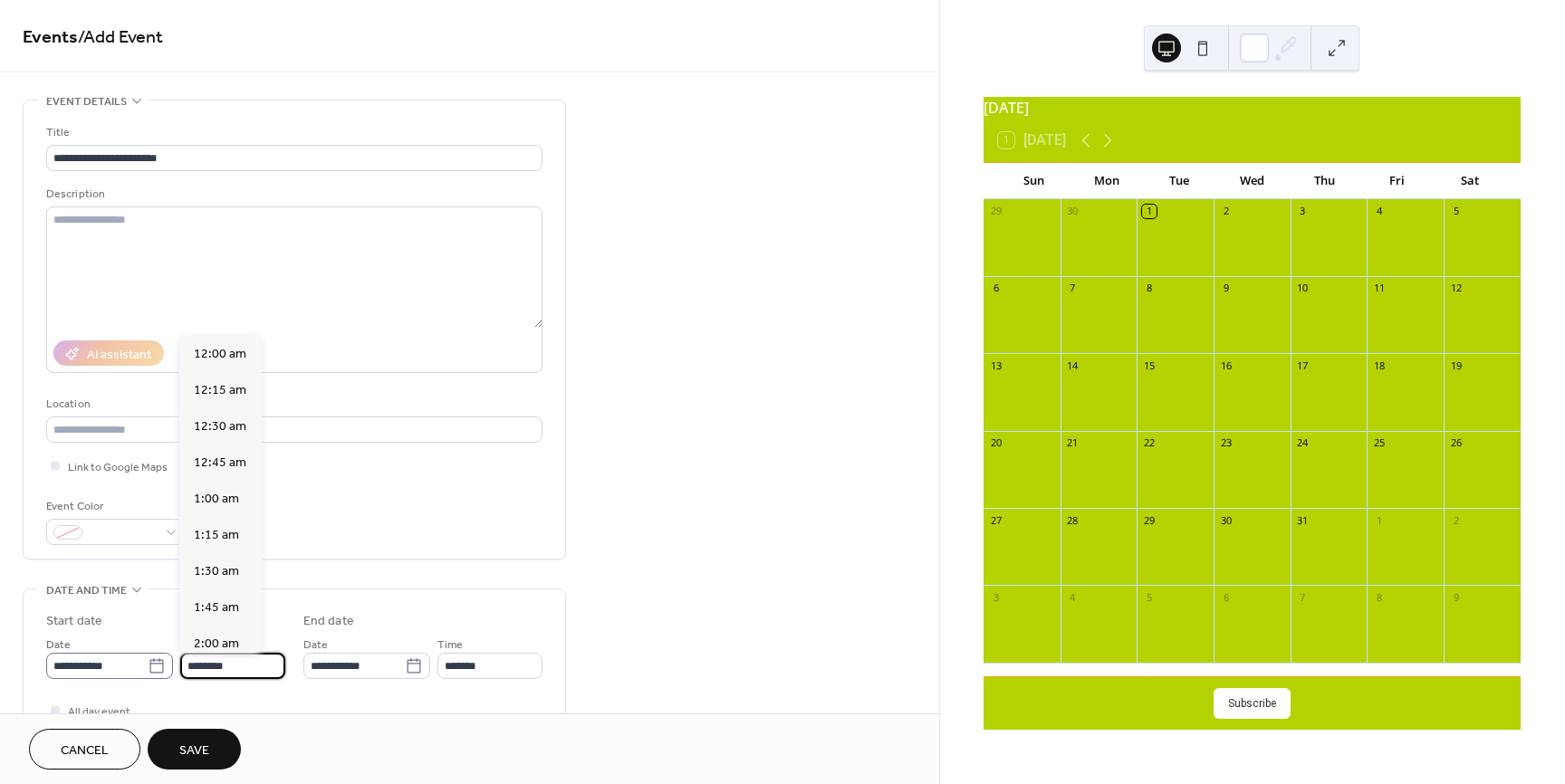 scroll, scrollTop: 1738, scrollLeft: 0, axis: vertical 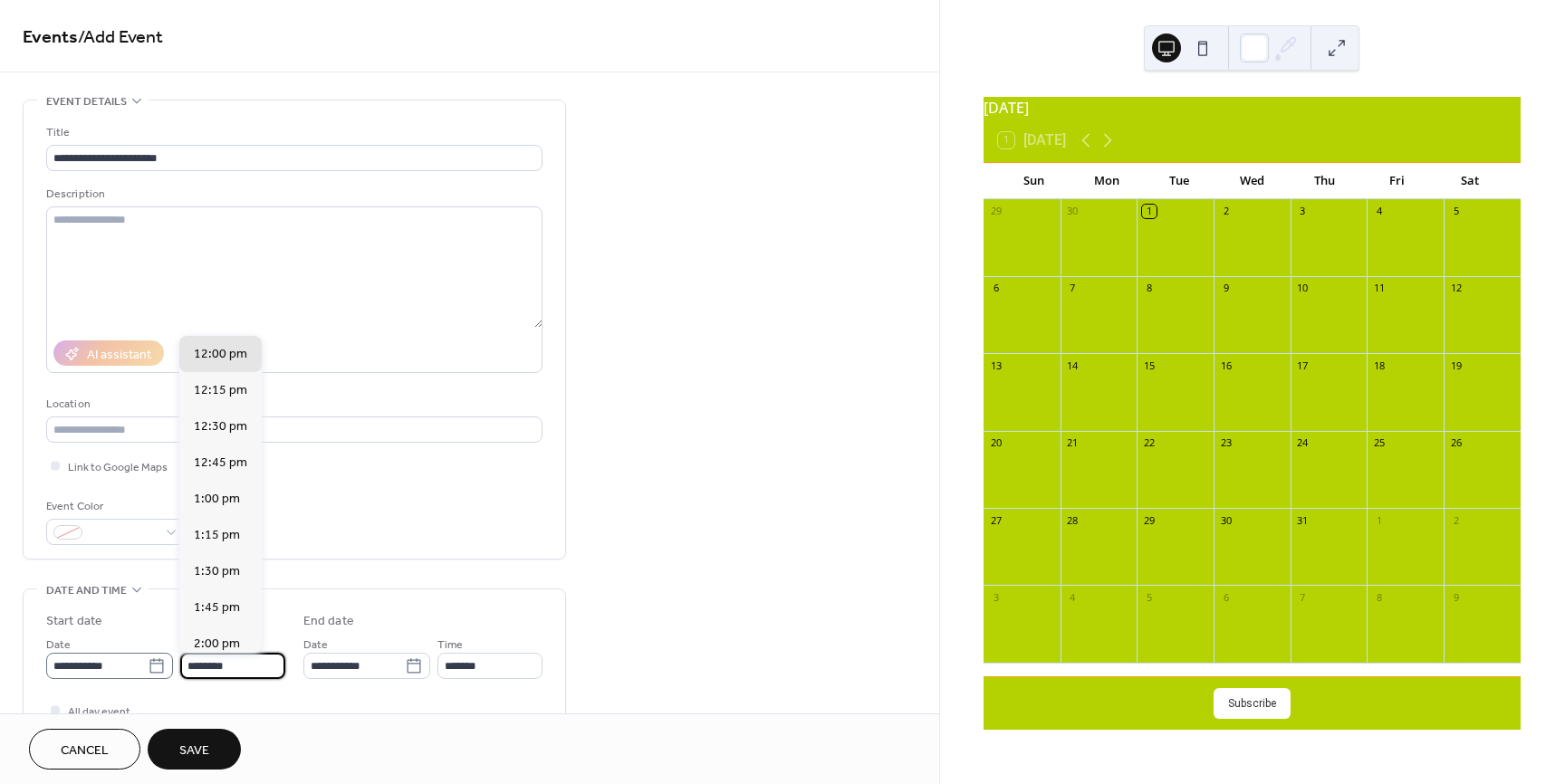 drag, startPoint x: 214, startPoint y: 669, endPoint x: 168, endPoint y: 668, distance: 46.010868 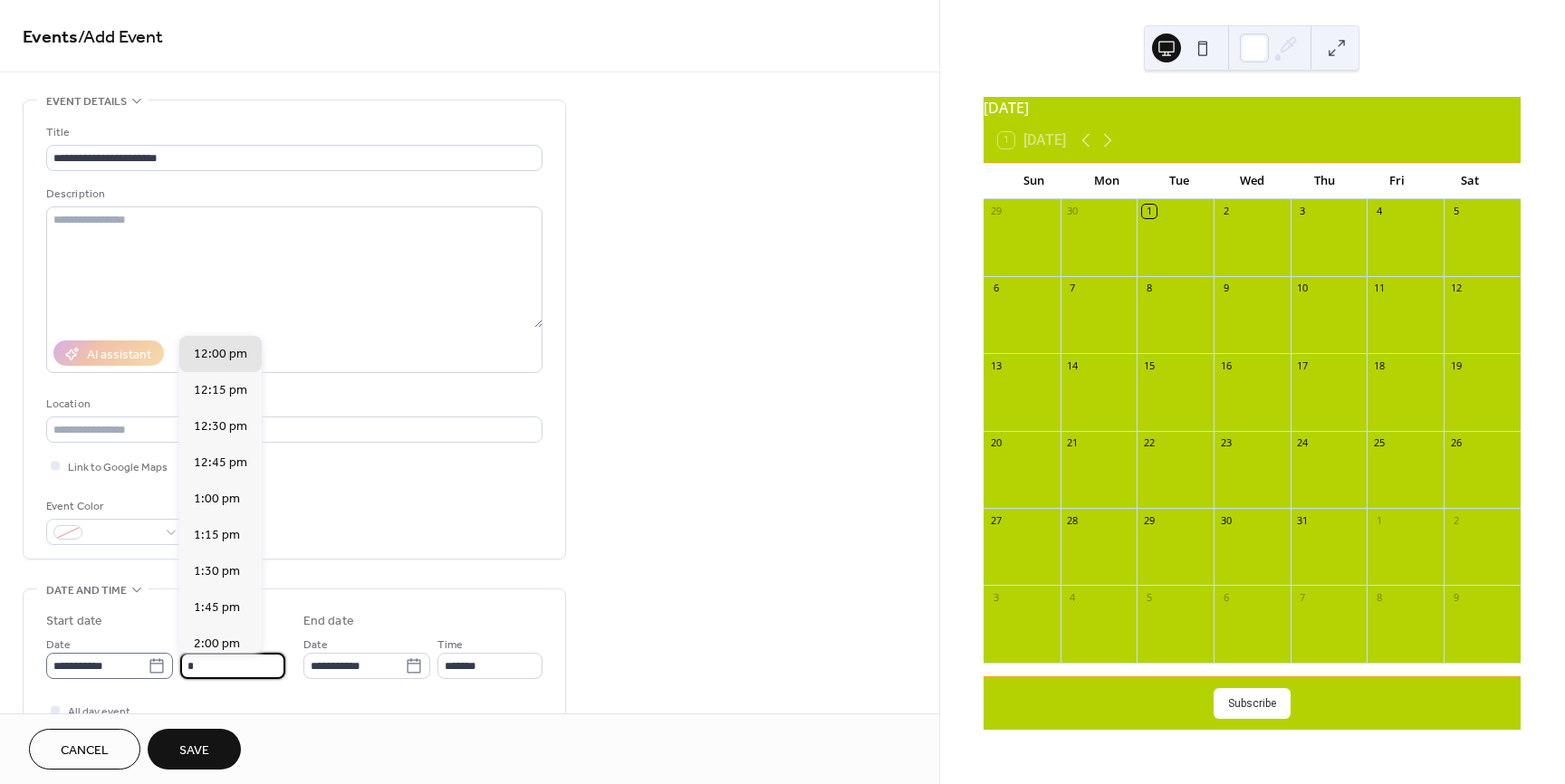 scroll, scrollTop: 1159, scrollLeft: 0, axis: vertical 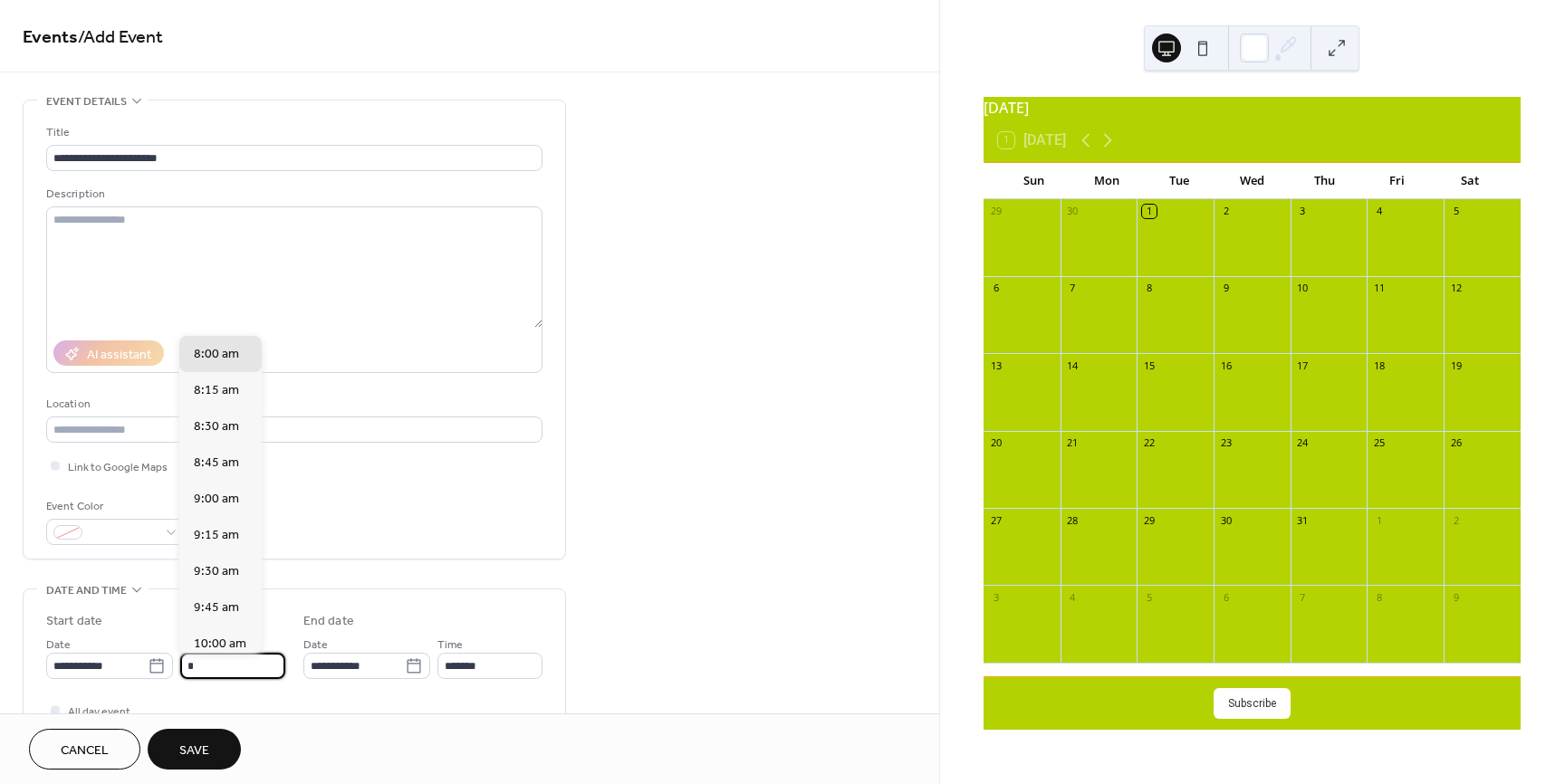 type on "*******" 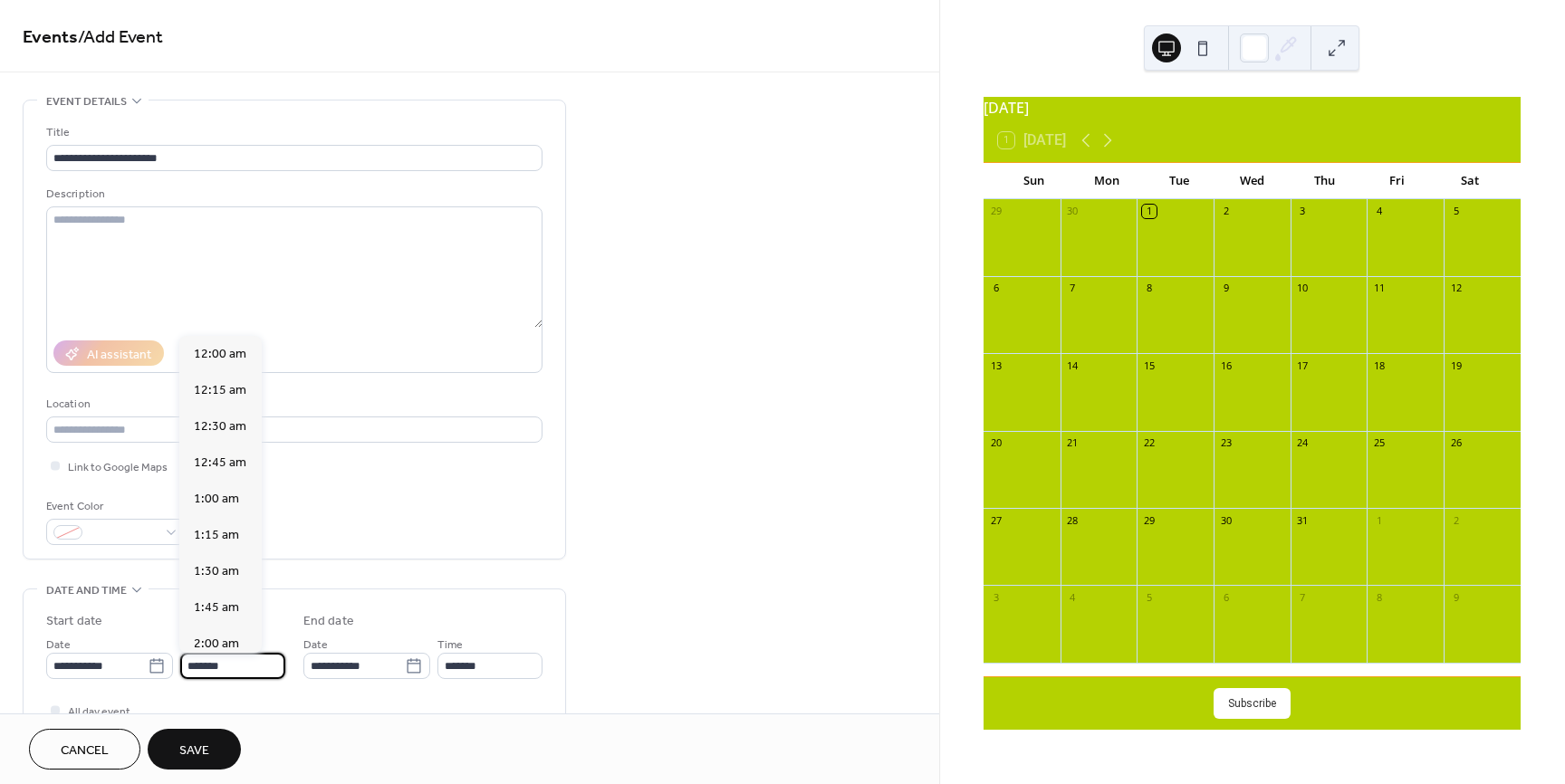 scroll, scrollTop: 1159, scrollLeft: 0, axis: vertical 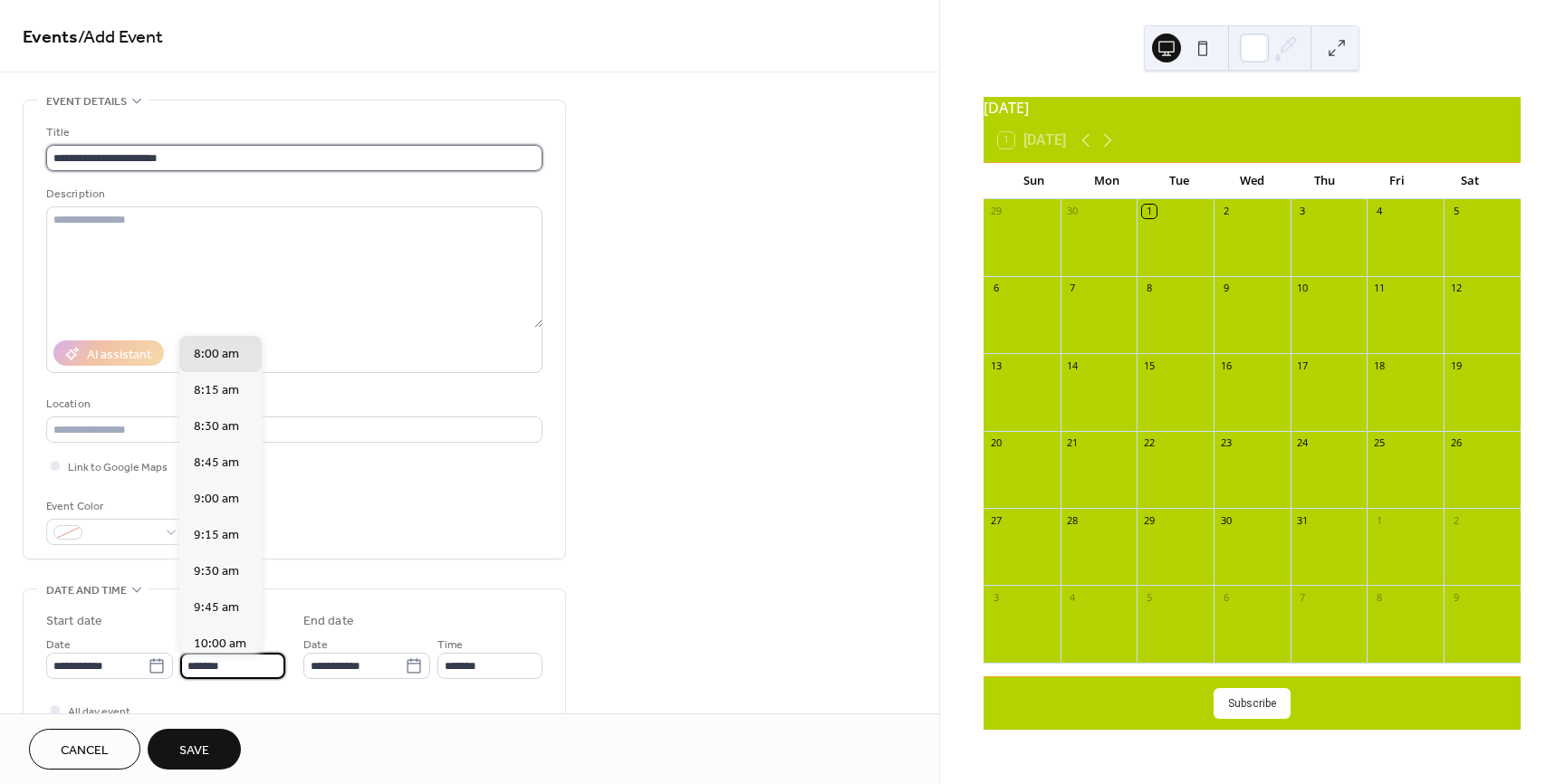 click on "**********" at bounding box center [294, 158] 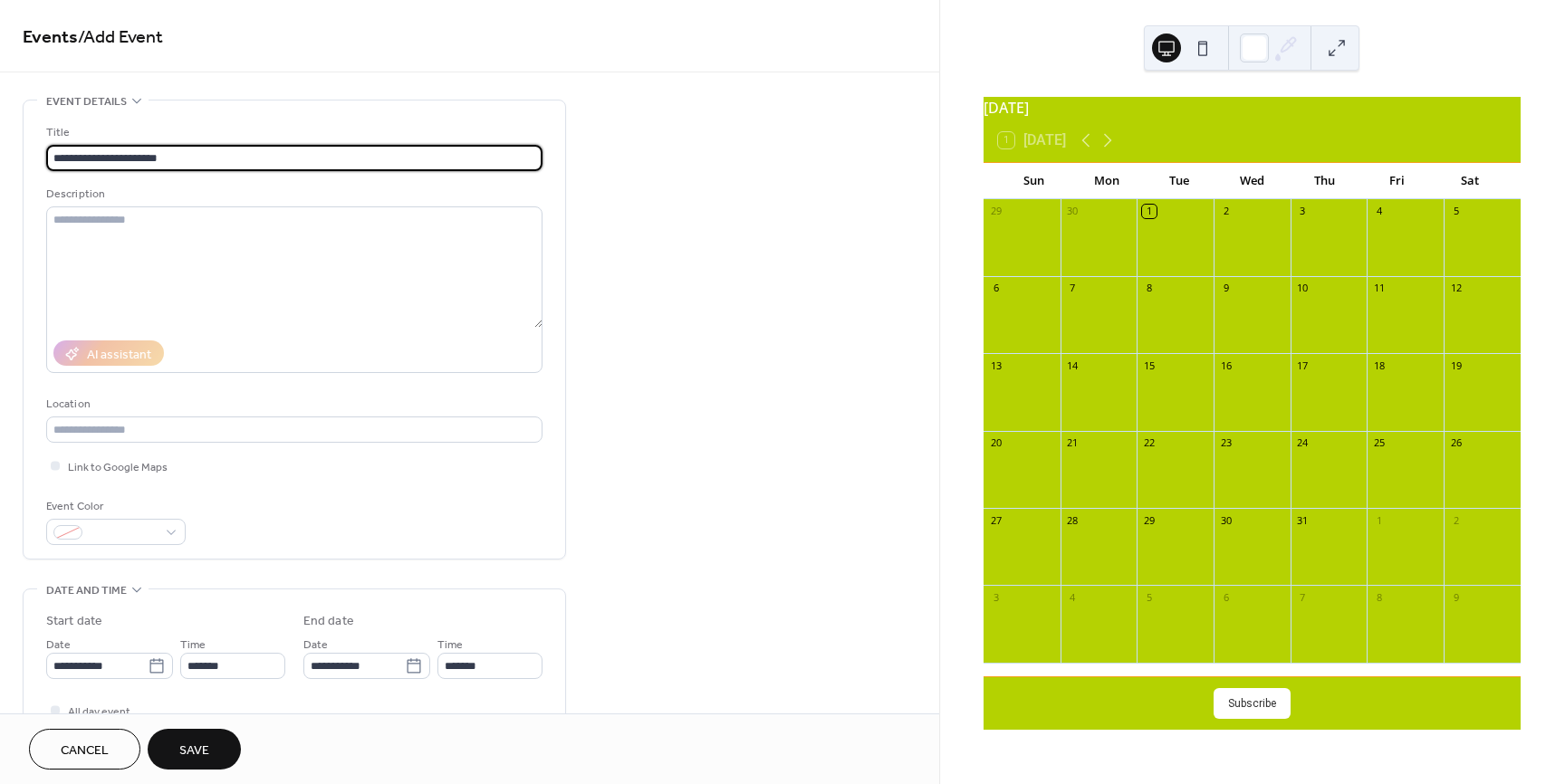 click on "**********" at bounding box center (294, 158) 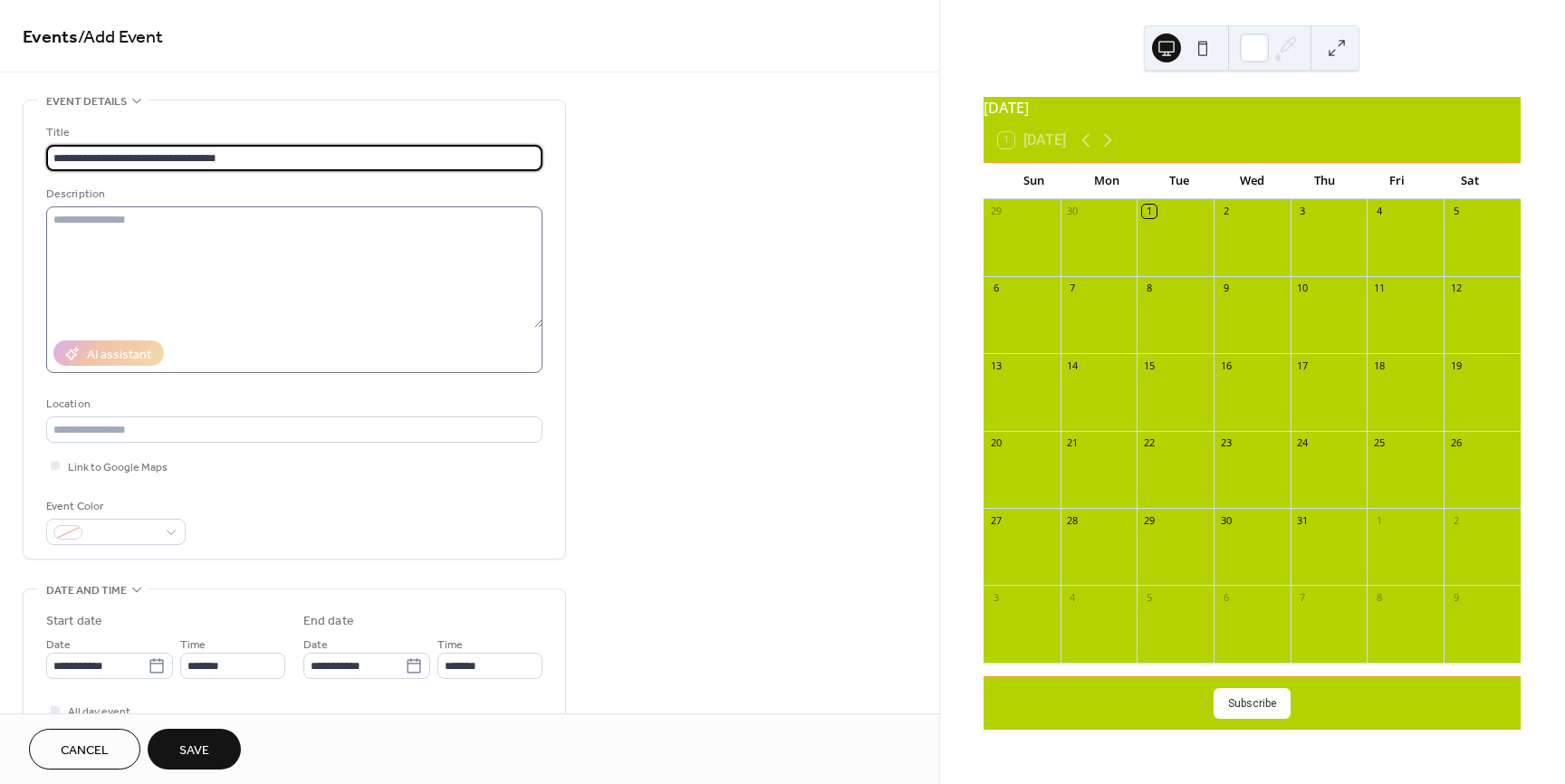 type on "**********" 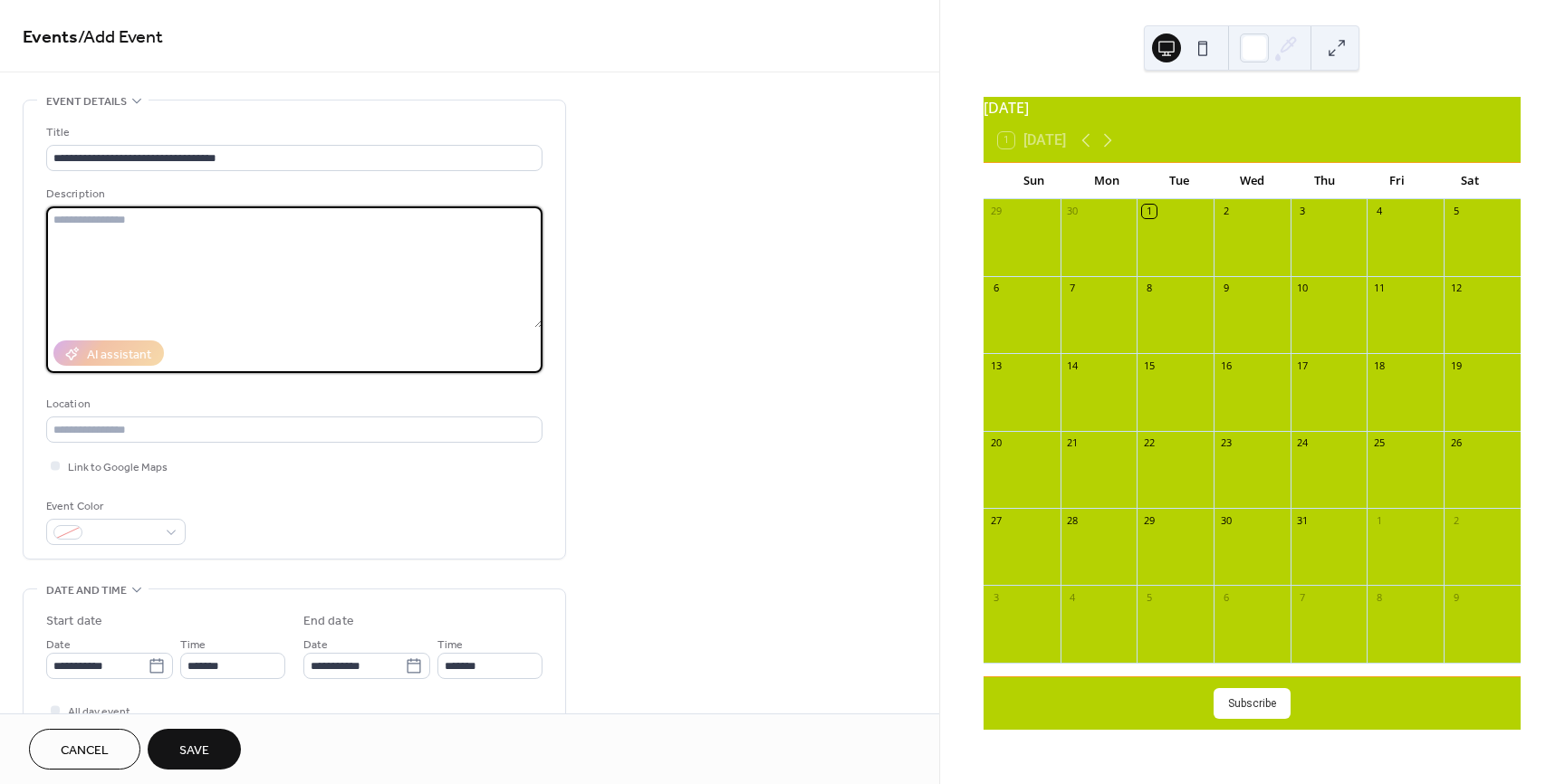 click at bounding box center [294, 267] 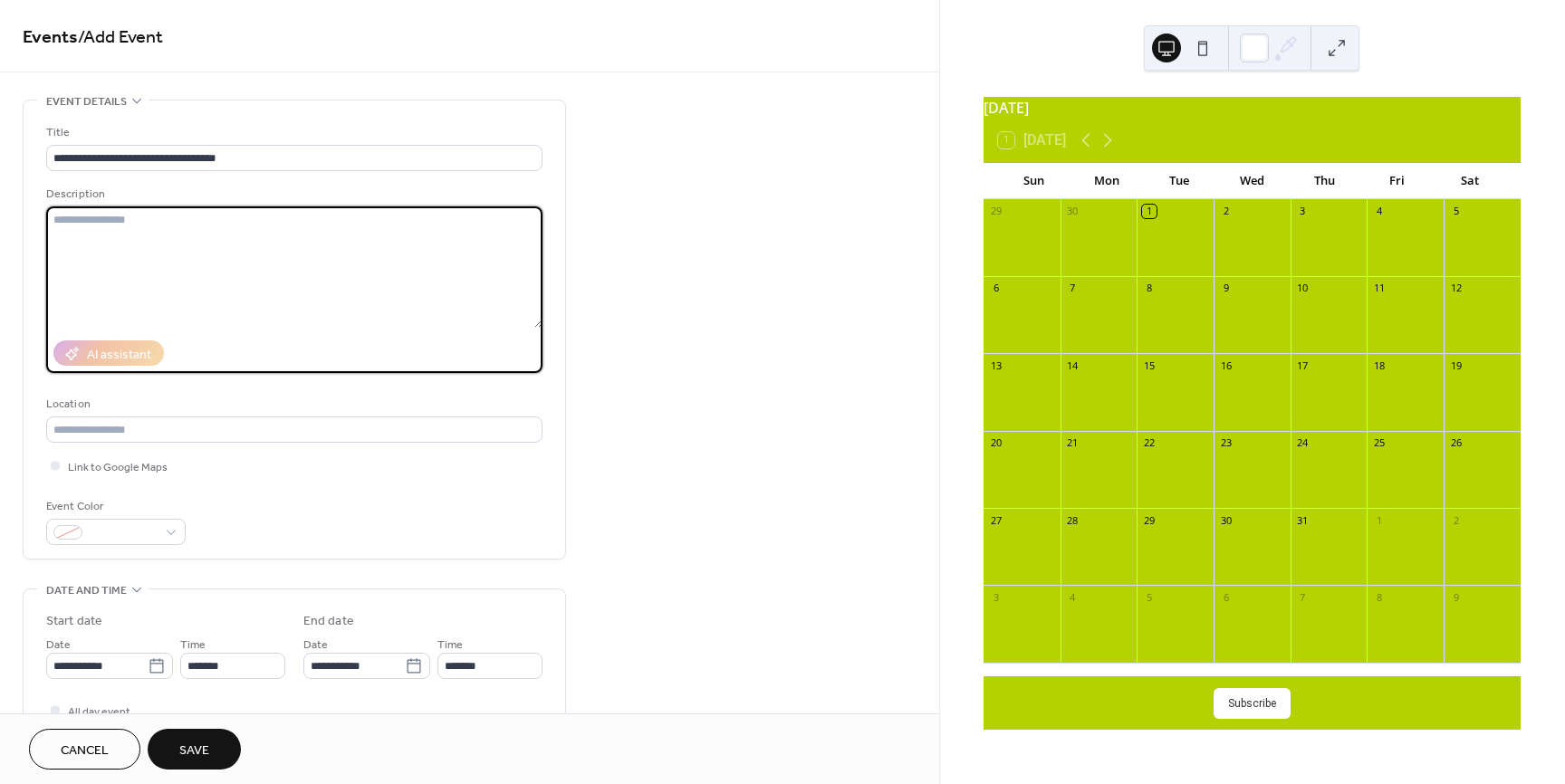 paste on "**********" 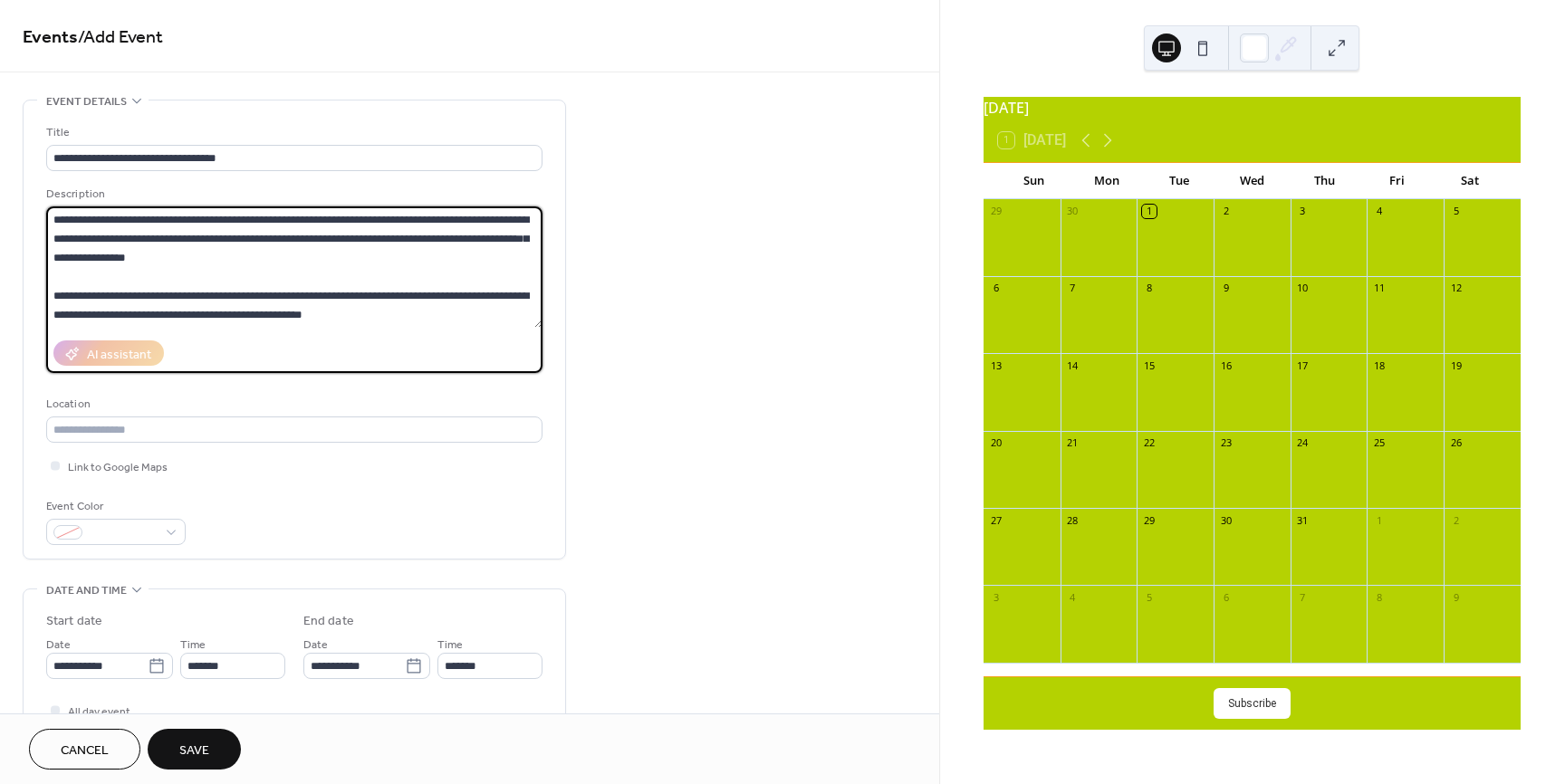click on "**********" at bounding box center [294, 267] 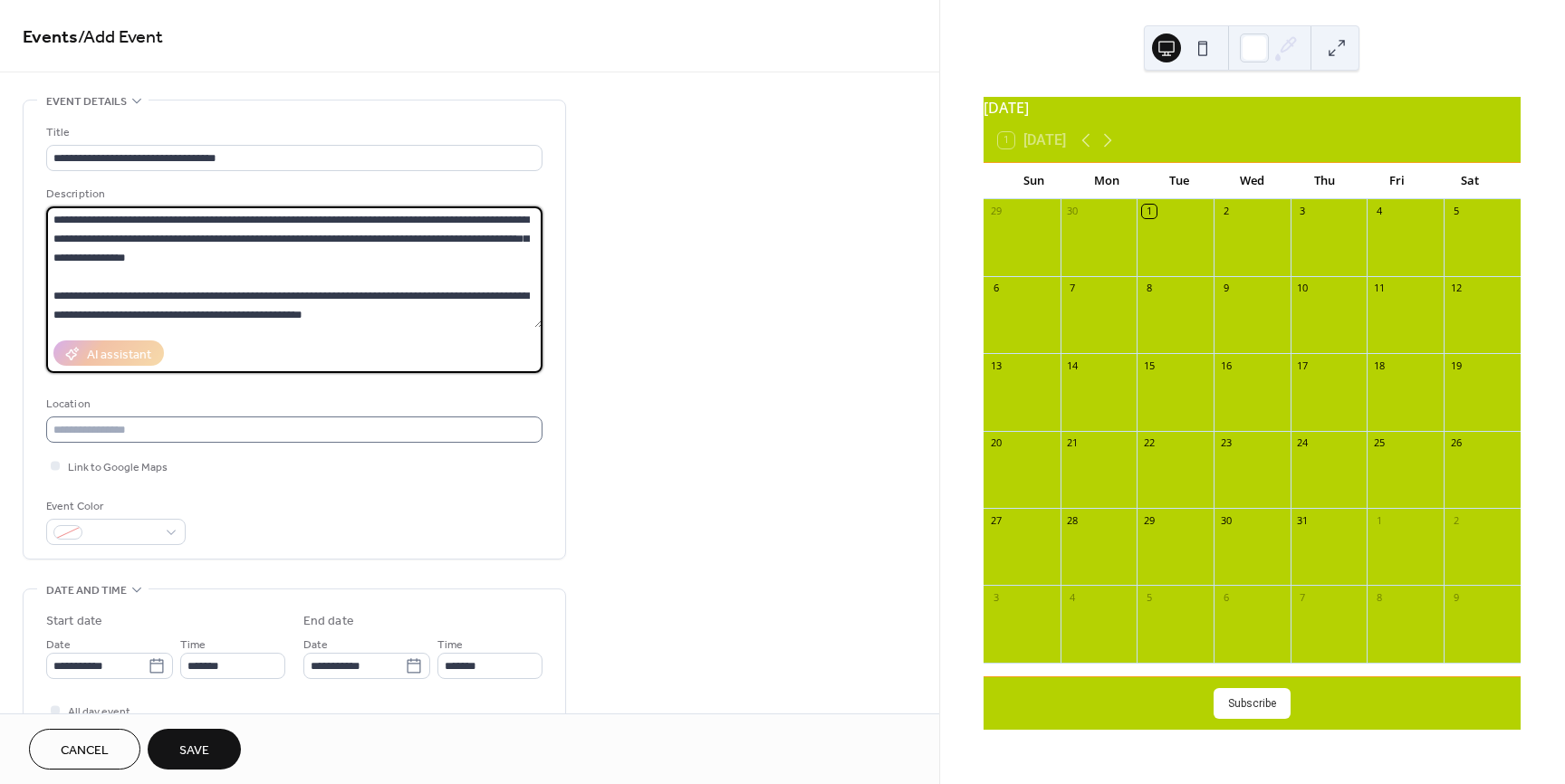 type on "**********" 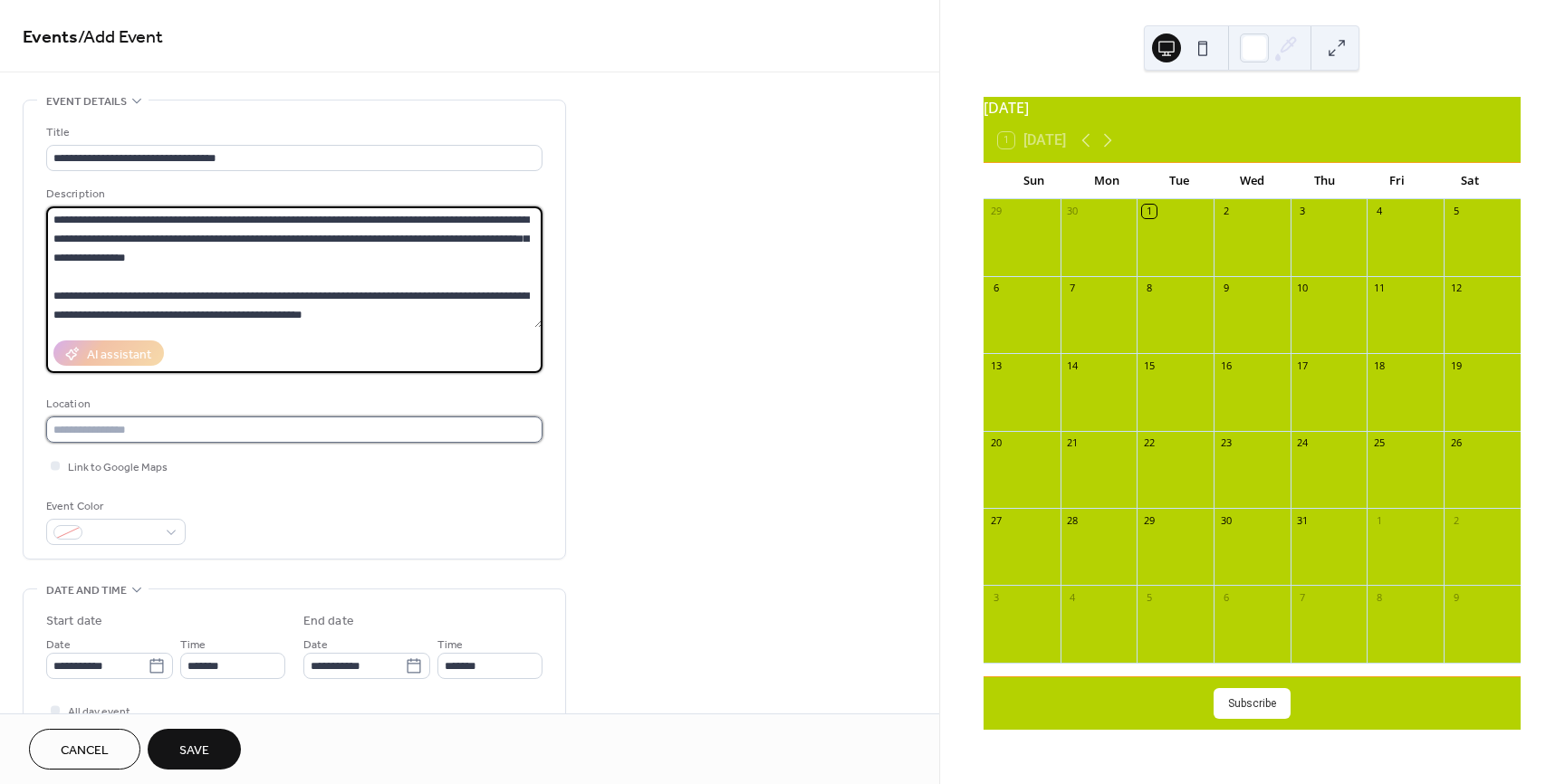 click at bounding box center [294, 429] 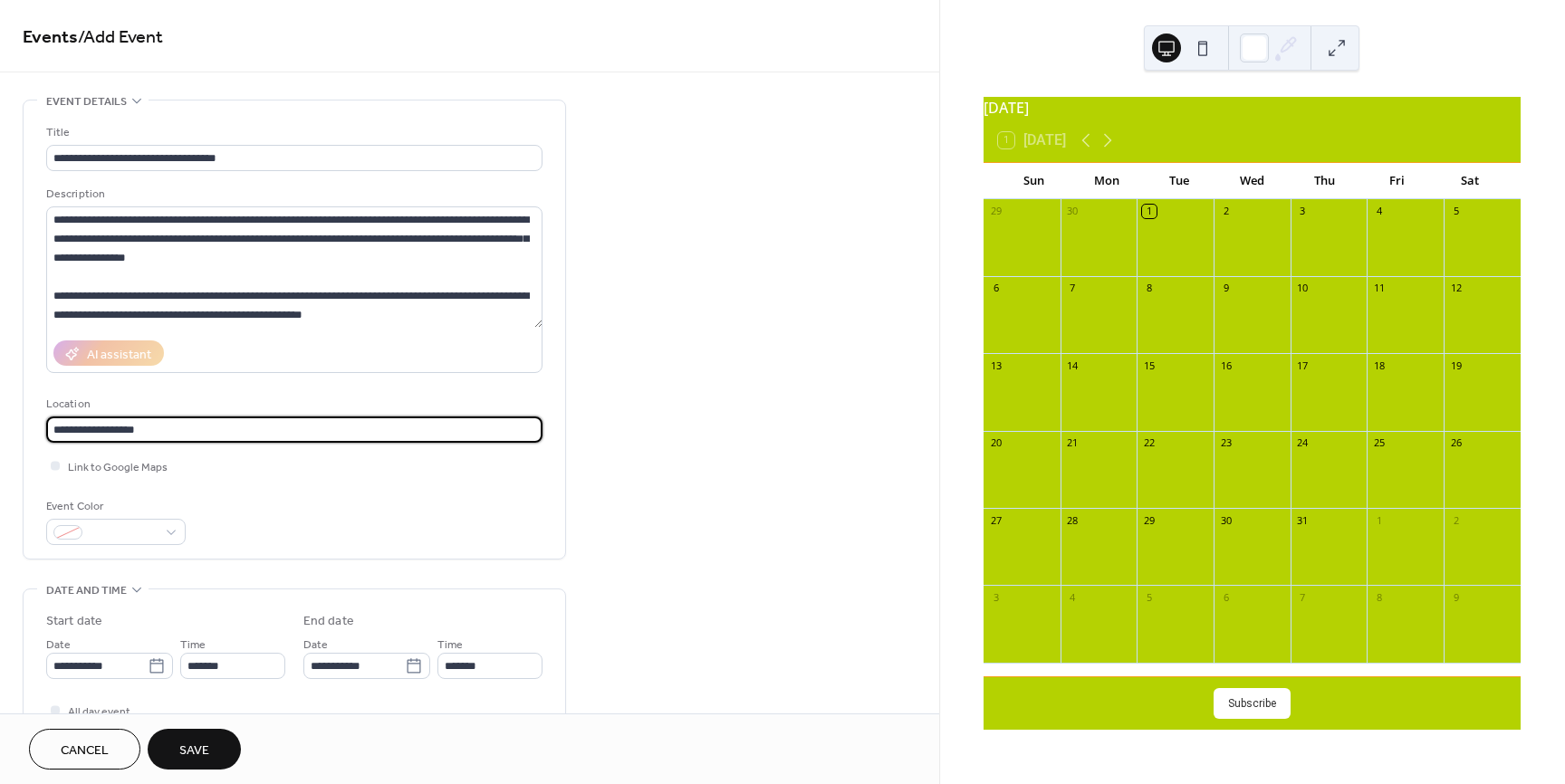 type on "**********" 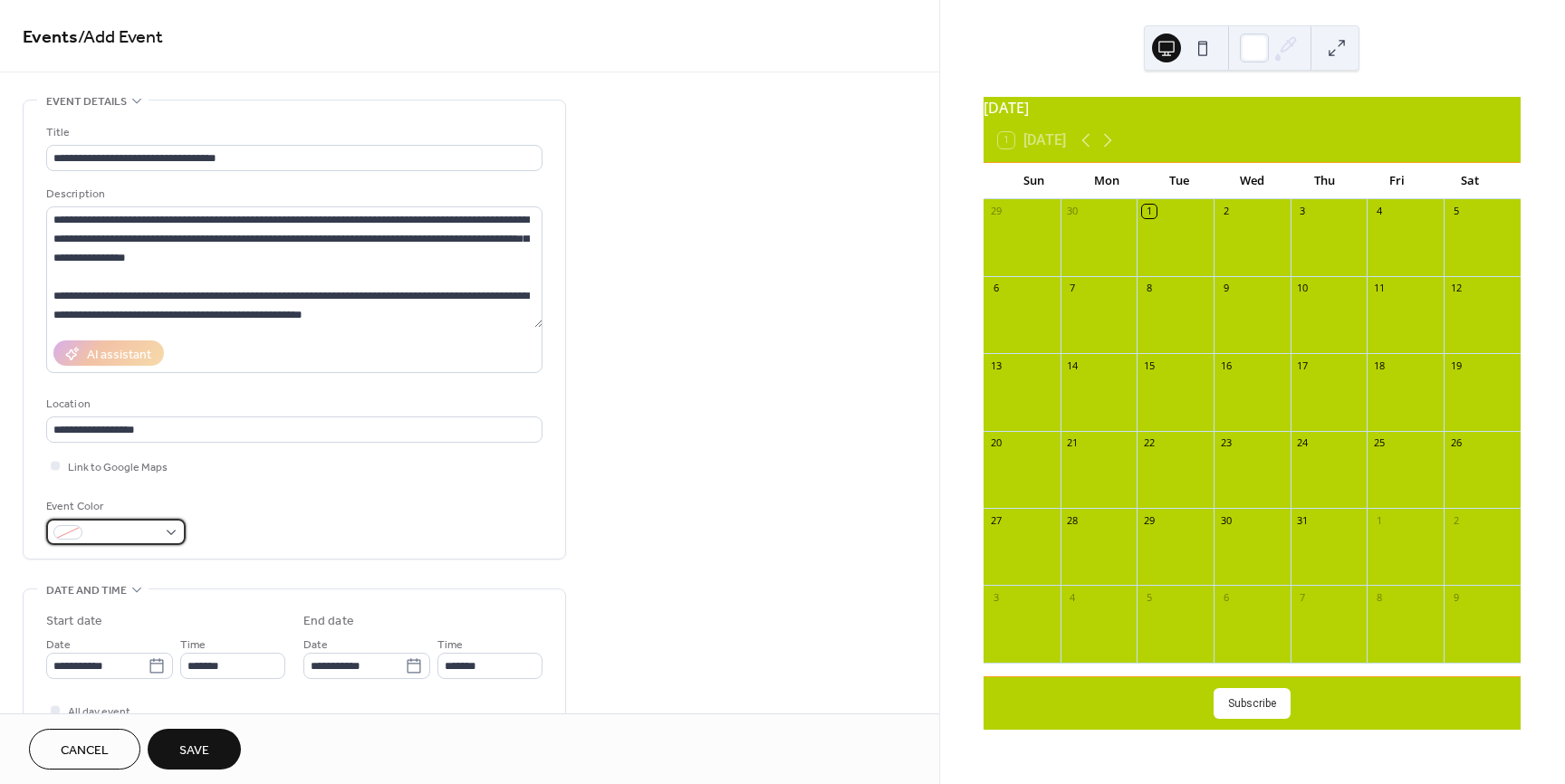 click at bounding box center [123, 533] 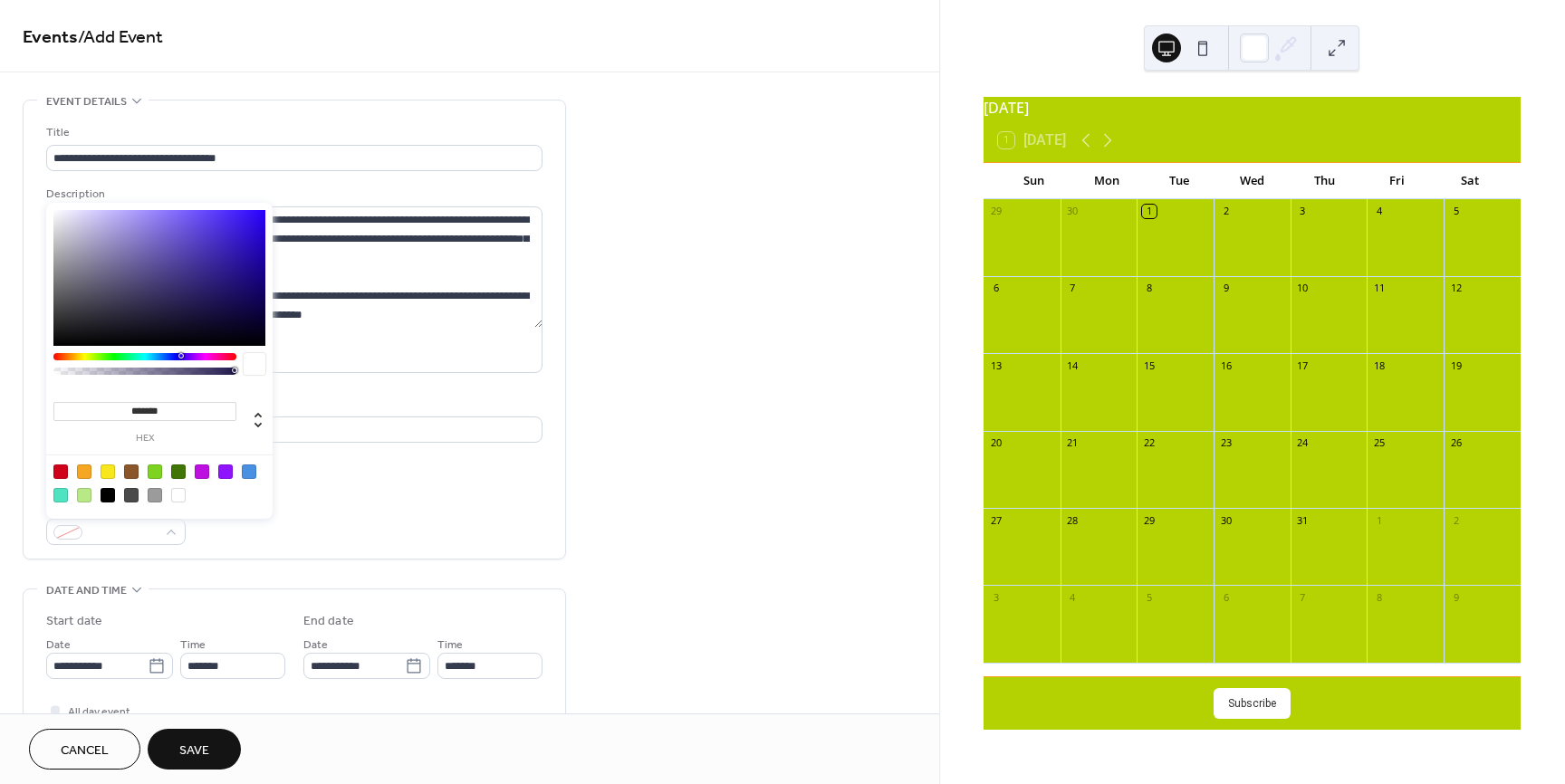click at bounding box center [84, 472] 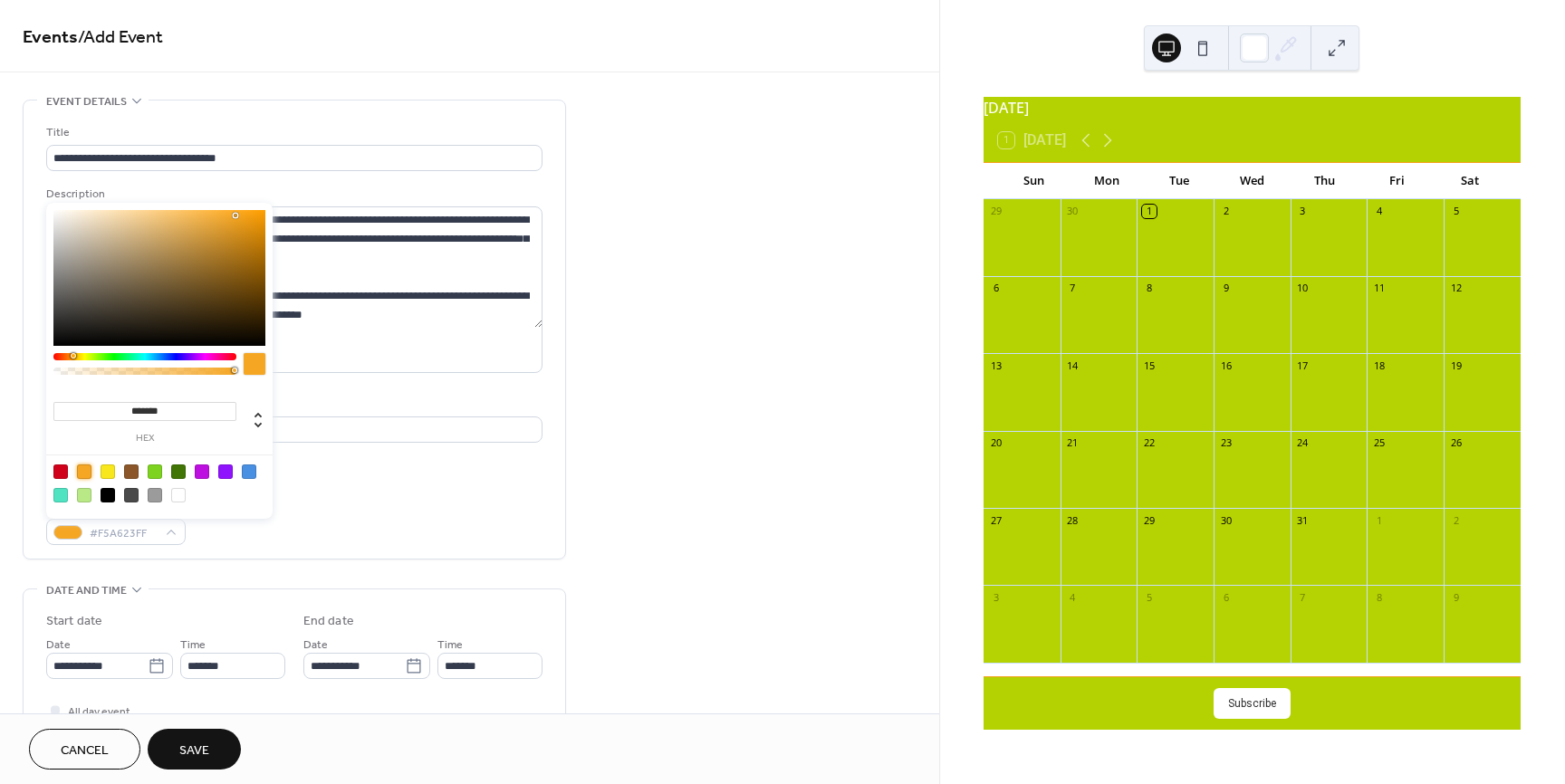 click on "Event Color #F5A623FF" at bounding box center (294, 521) 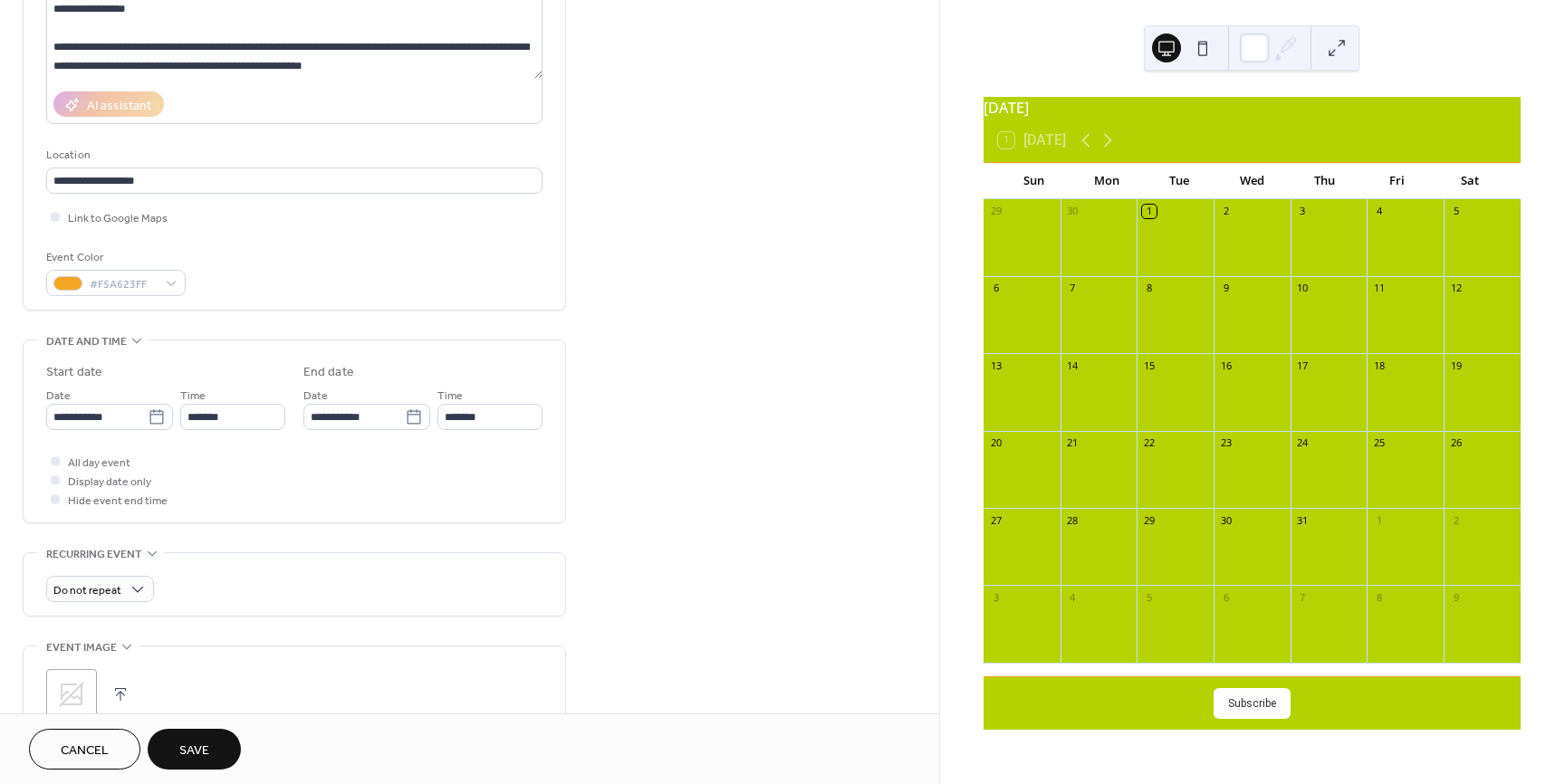 scroll, scrollTop: 246, scrollLeft: 0, axis: vertical 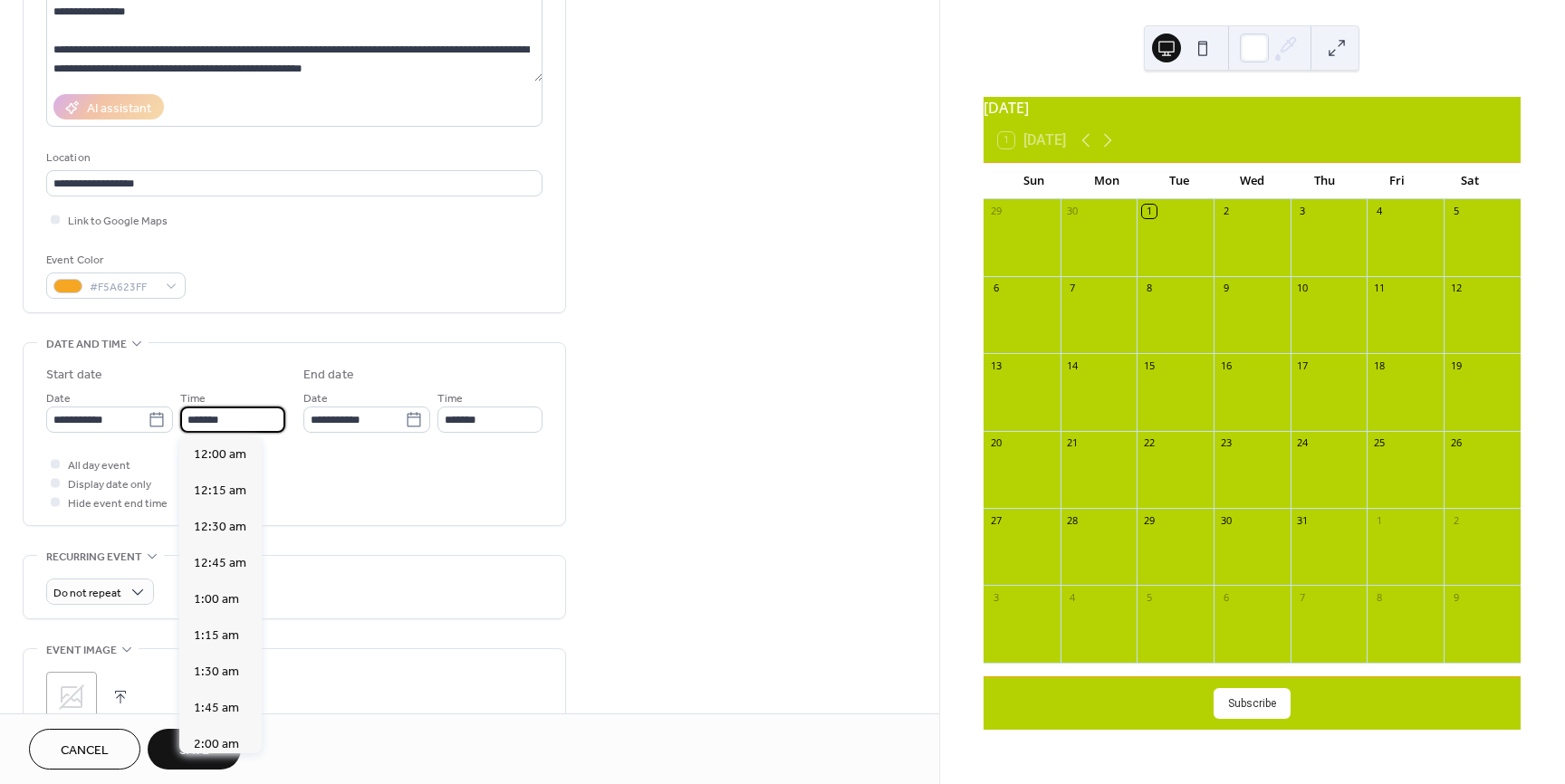 click on "*******" at bounding box center [233, 419] 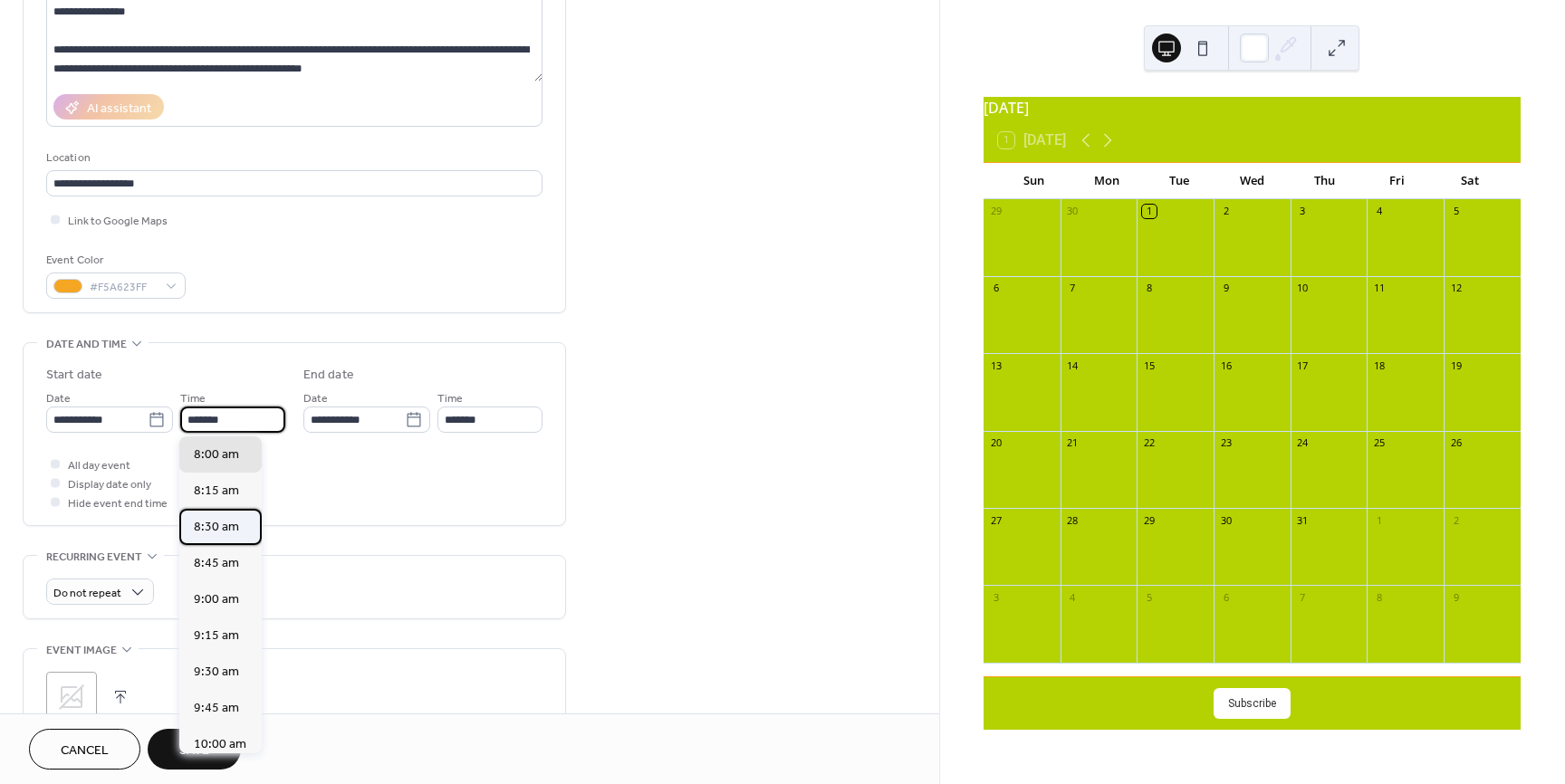 click on "8:30 am" at bounding box center (216, 527) 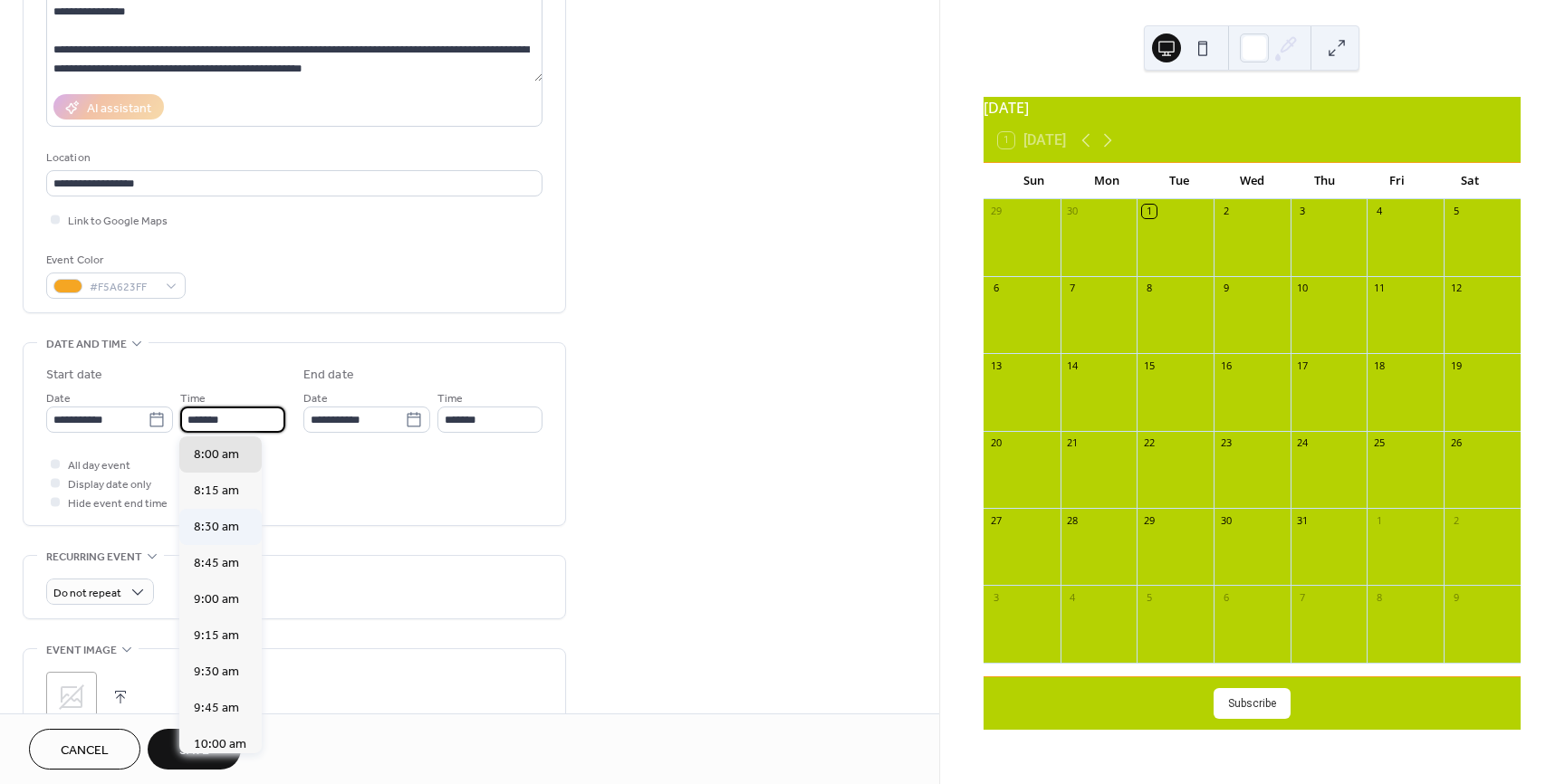 type on "*******" 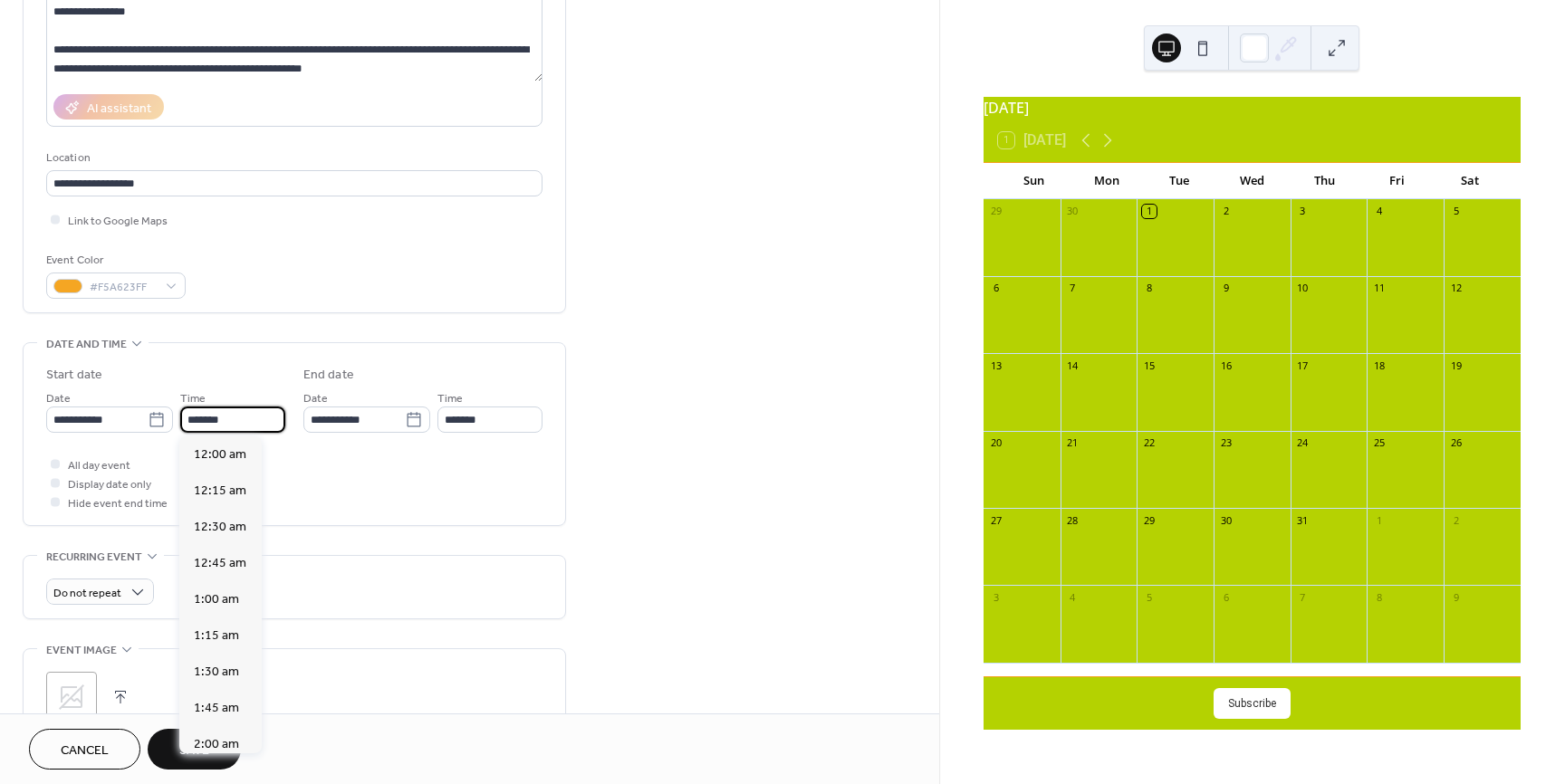 click on "*******" at bounding box center (233, 419) 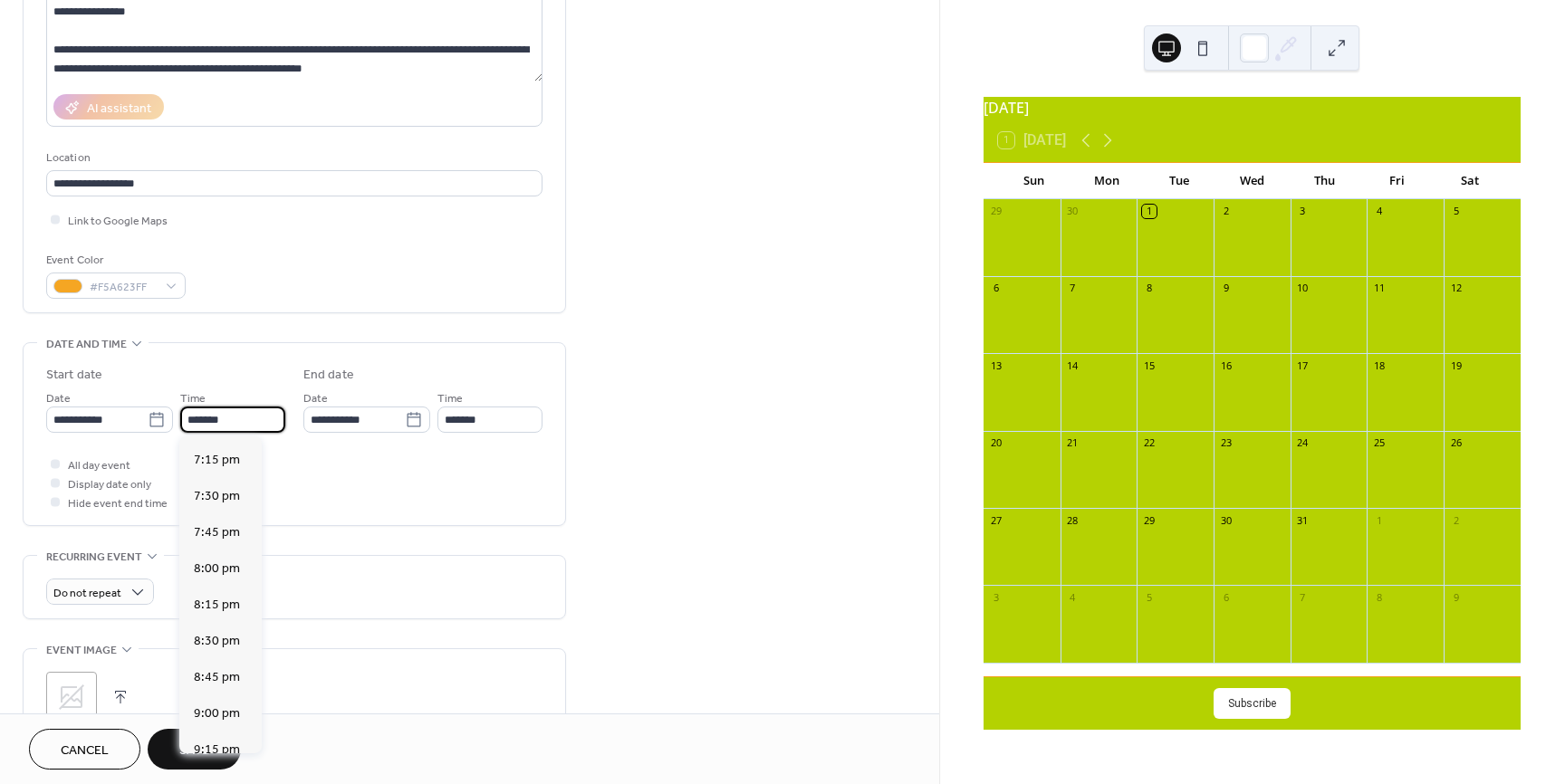 scroll, scrollTop: 2785, scrollLeft: 0, axis: vertical 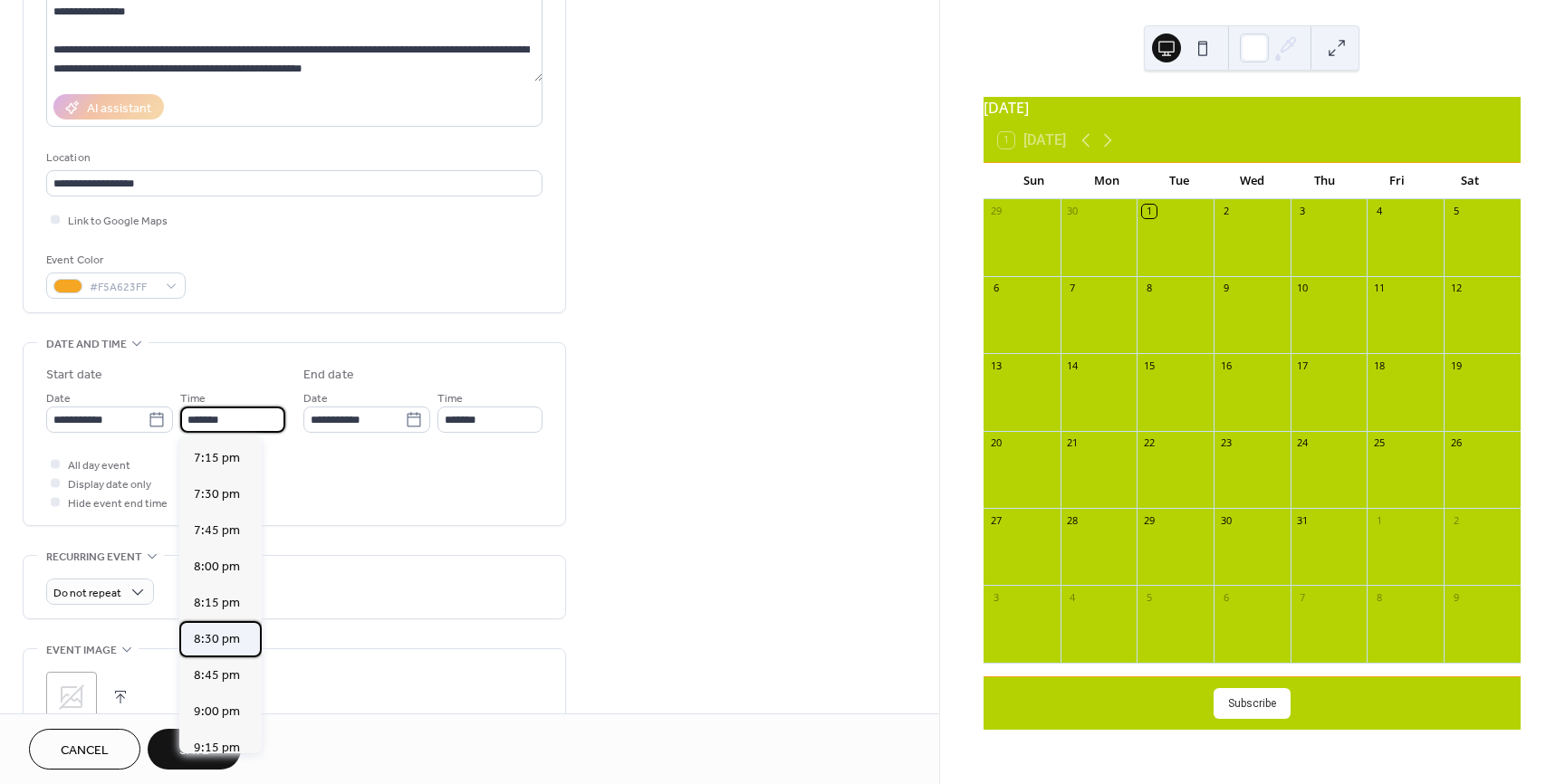 click on "8:30 pm" at bounding box center [216, 639] 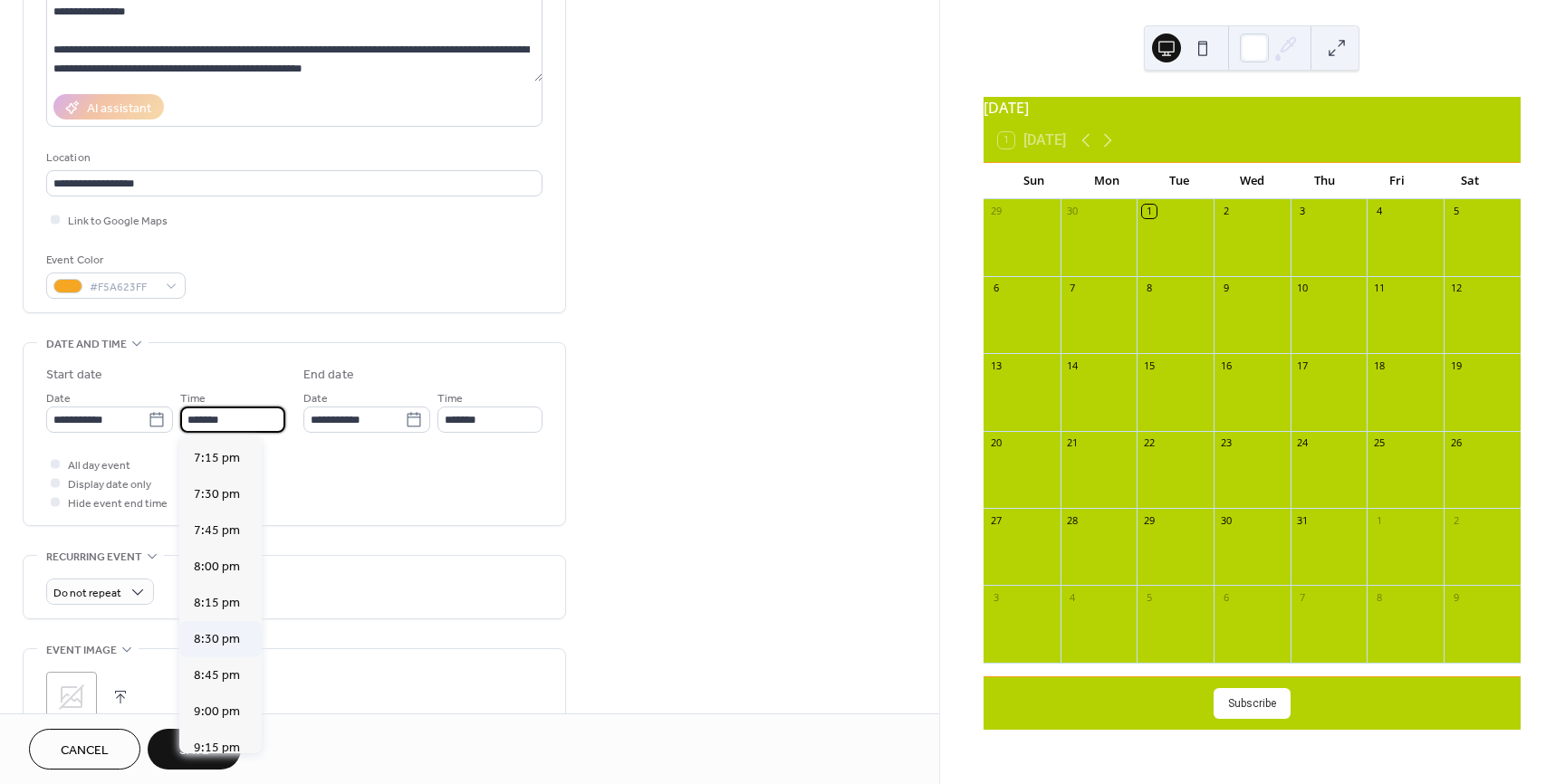 type on "*******" 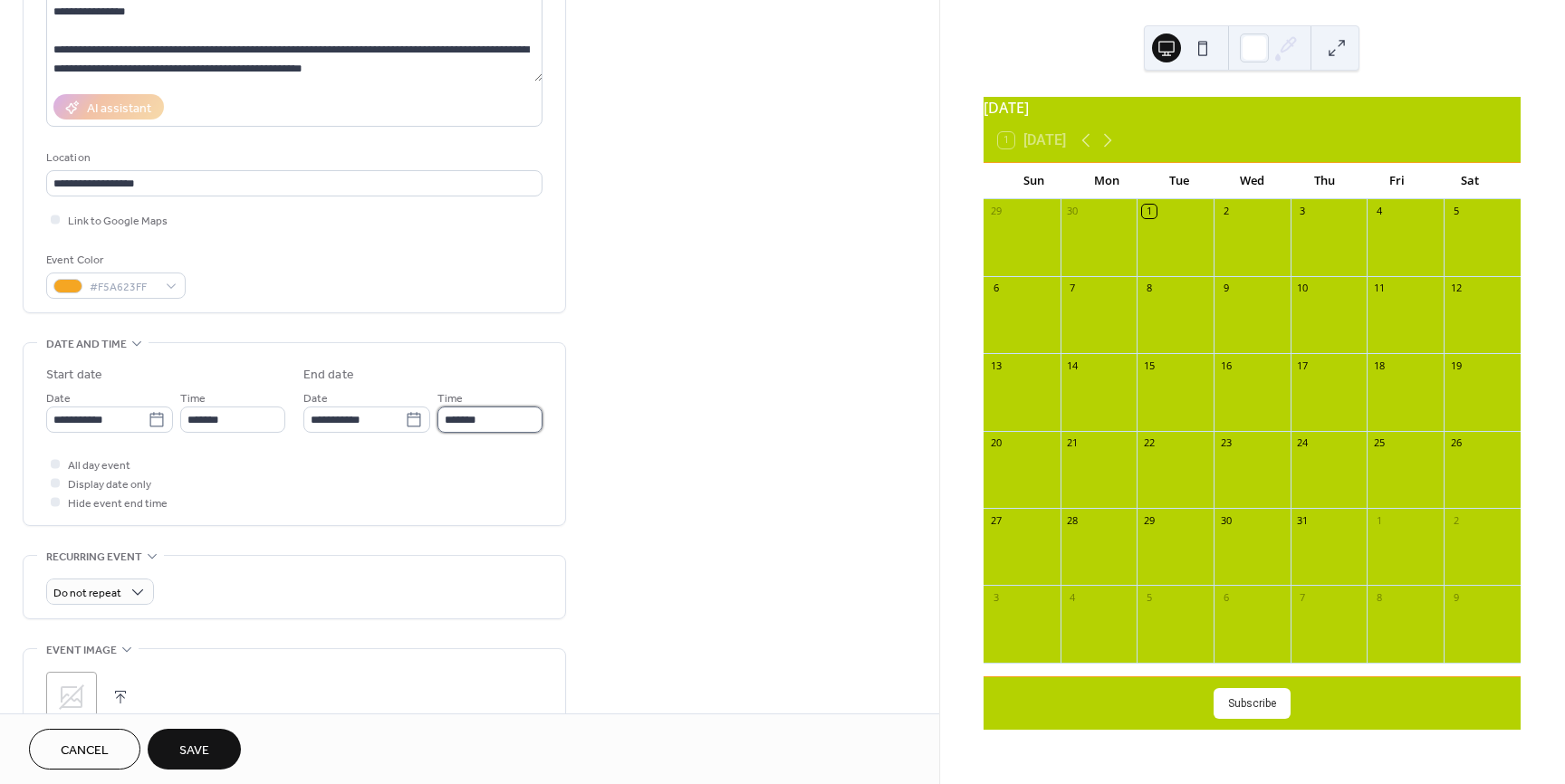 click on "*******" at bounding box center [490, 419] 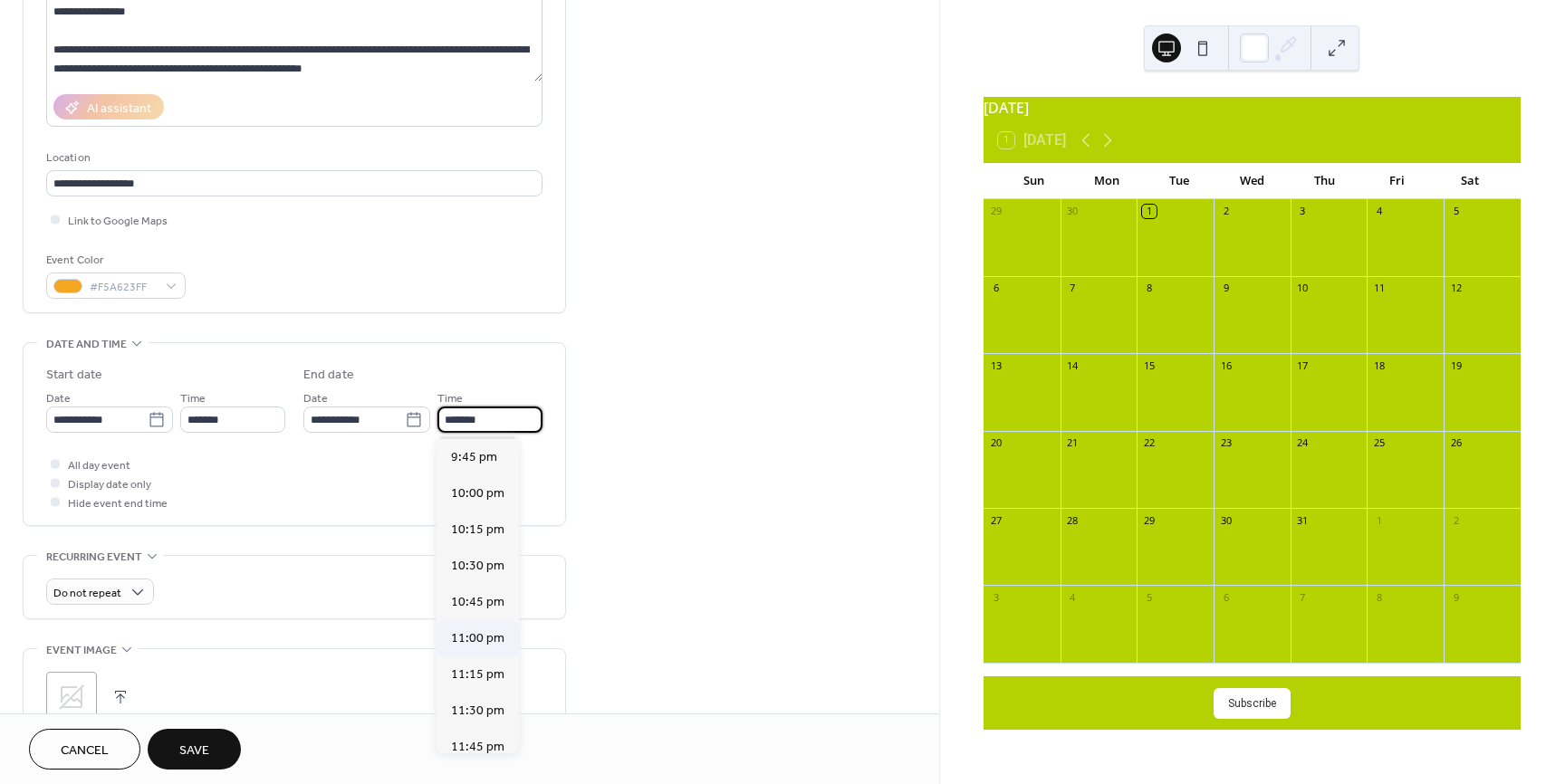 scroll, scrollTop: 154, scrollLeft: 0, axis: vertical 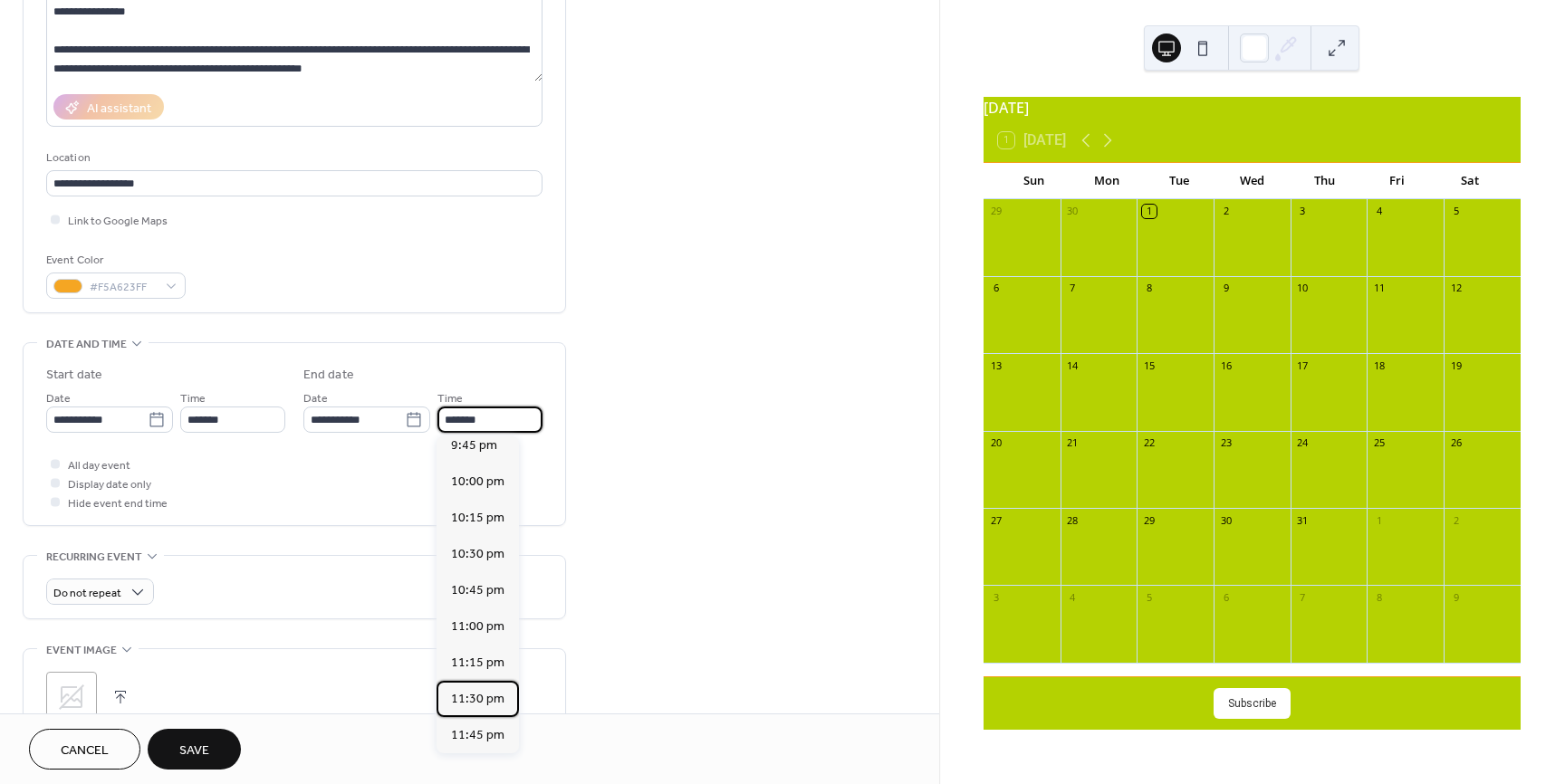 click on "11:30 pm" at bounding box center (477, 699) 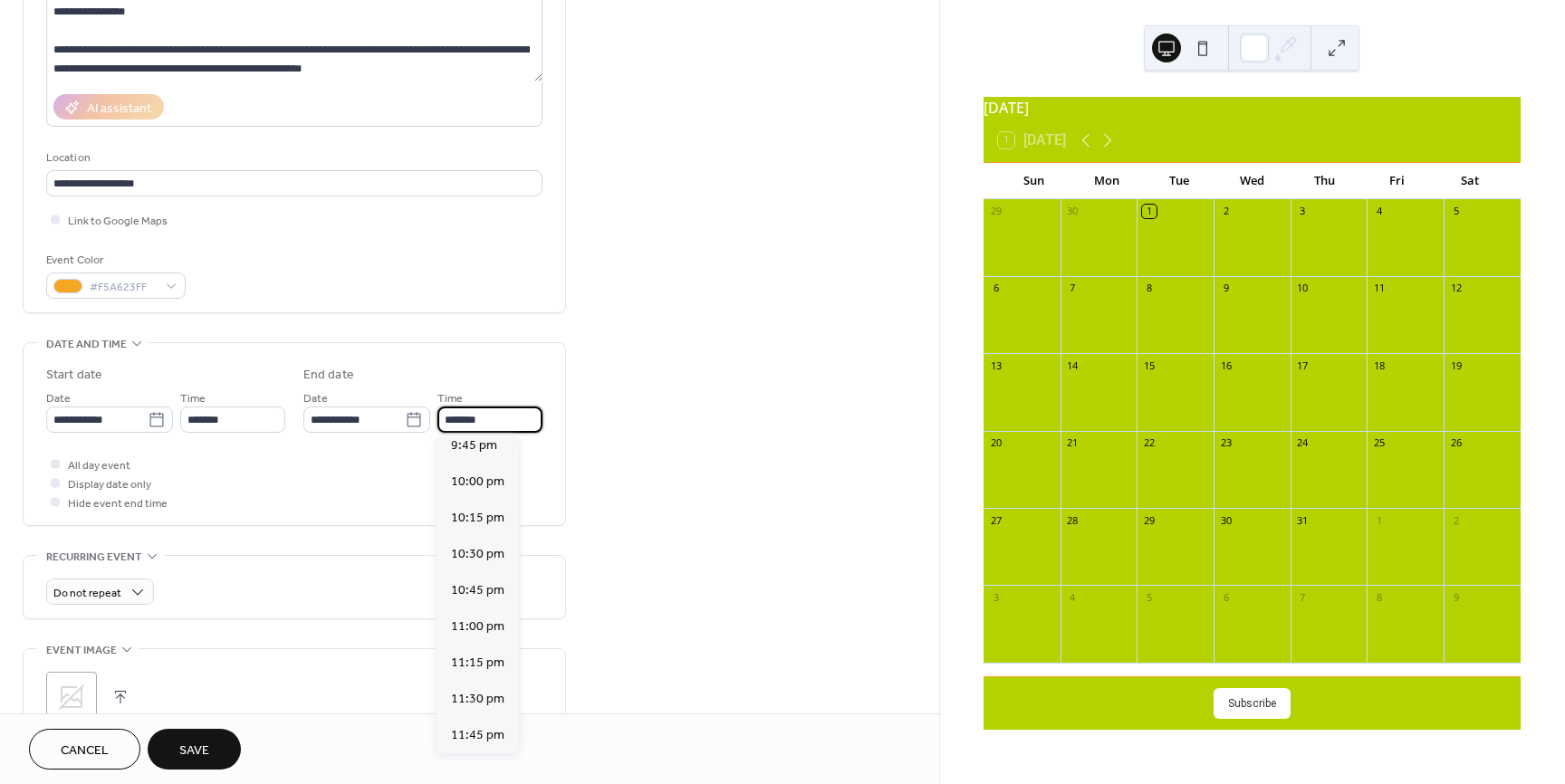 type on "********" 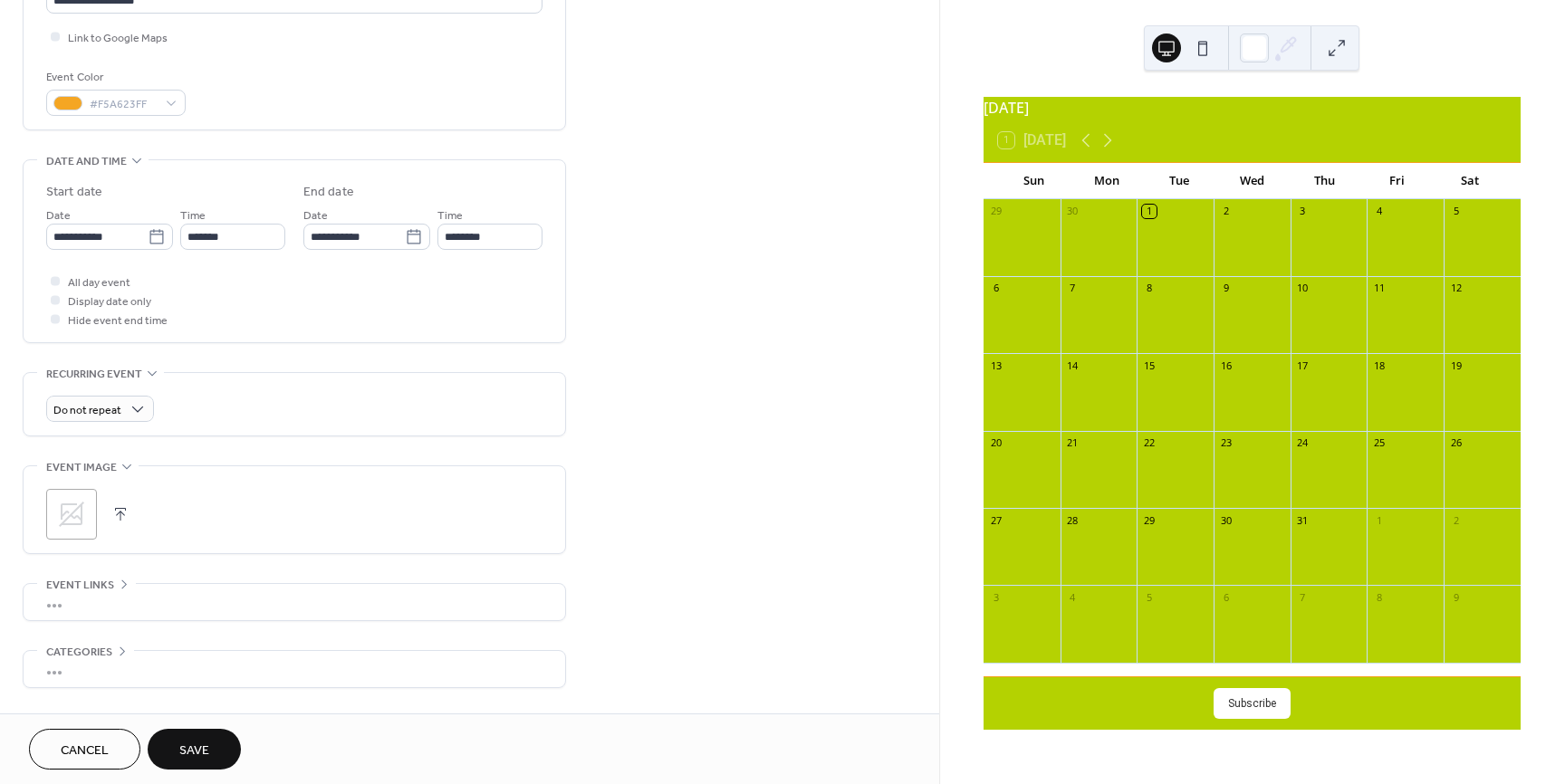 scroll, scrollTop: 489, scrollLeft: 0, axis: vertical 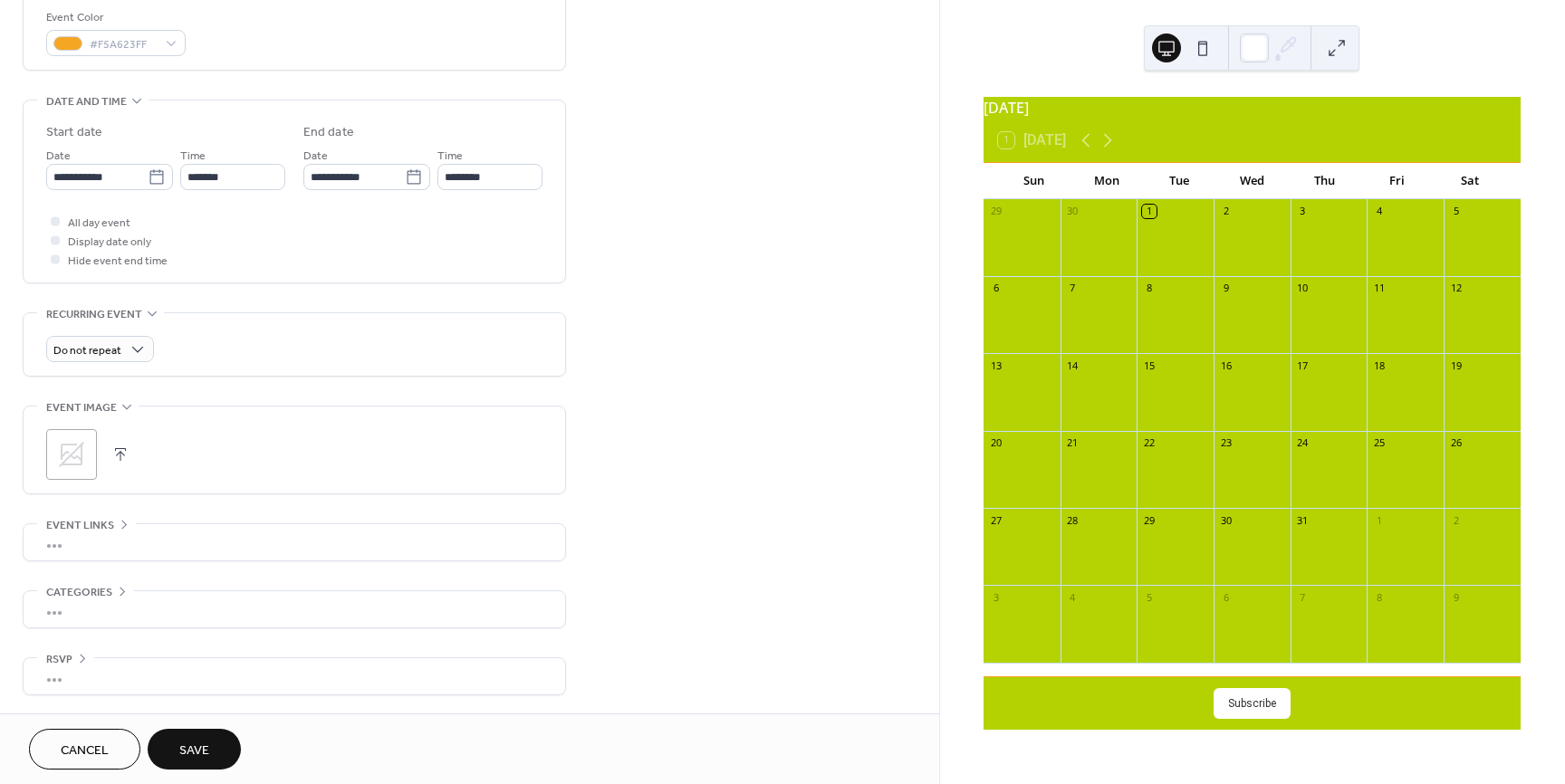 click on "•••" at bounding box center (294, 542) 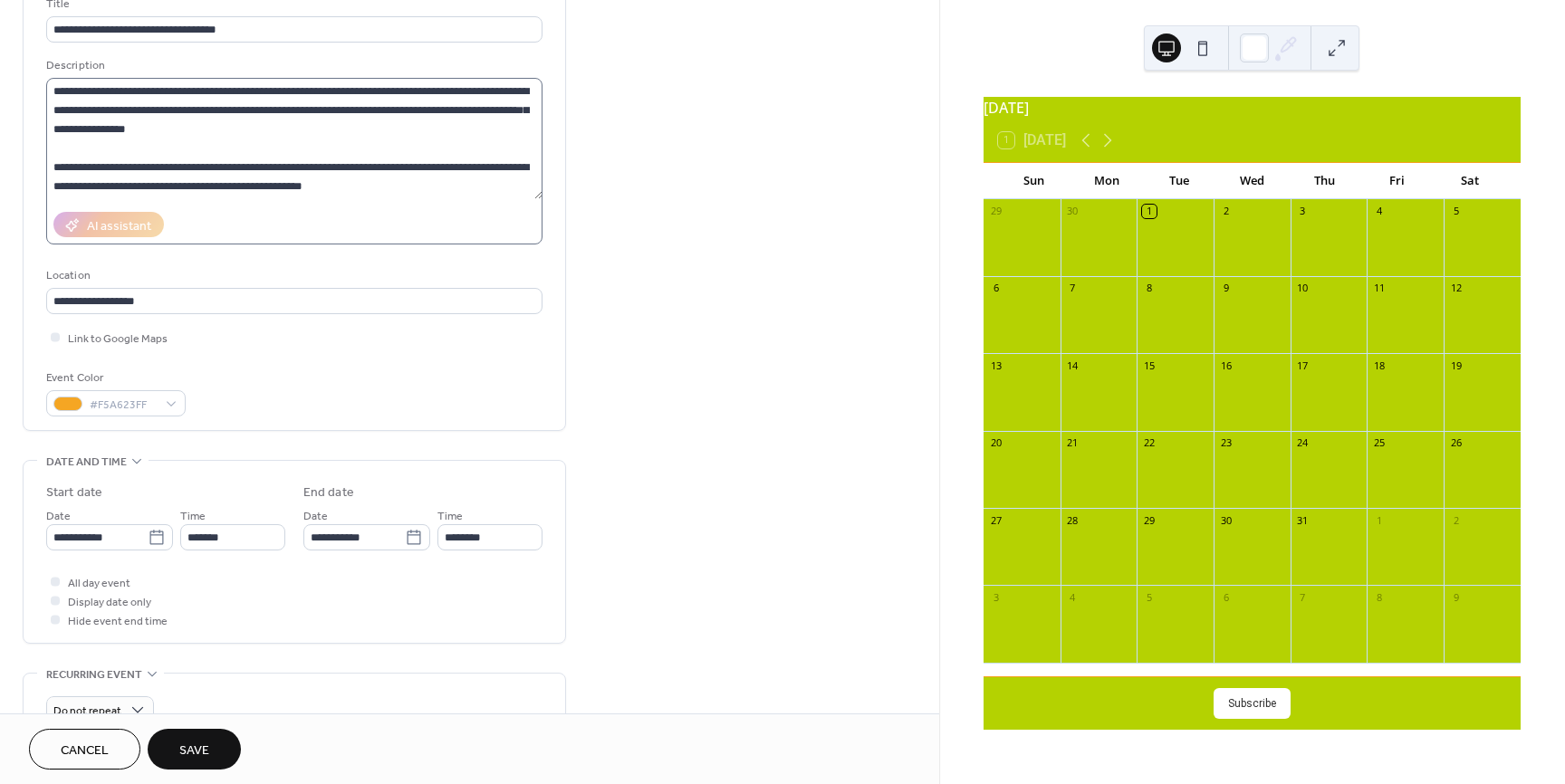 scroll, scrollTop: 0, scrollLeft: 0, axis: both 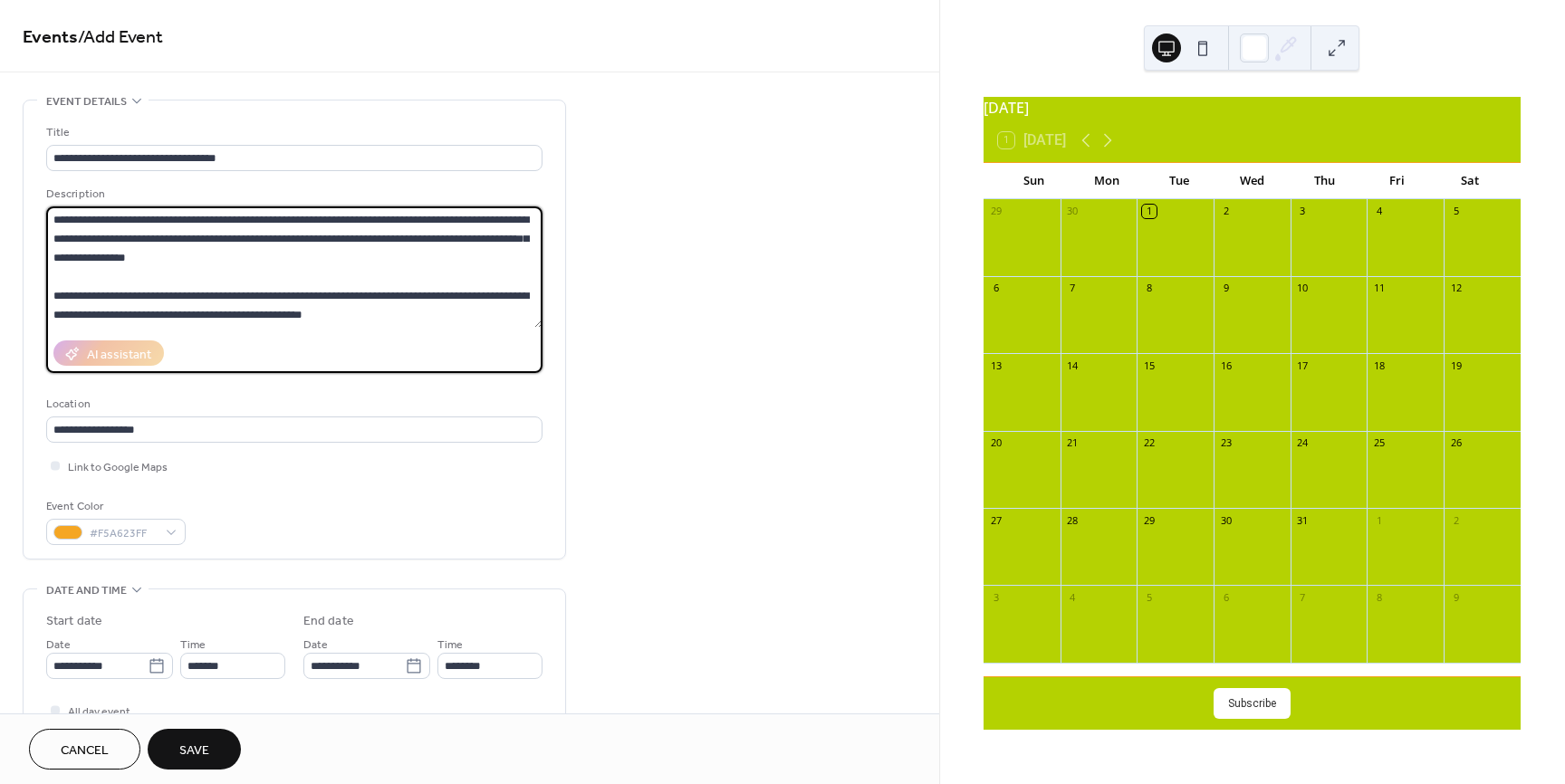 click on "**********" at bounding box center [294, 267] 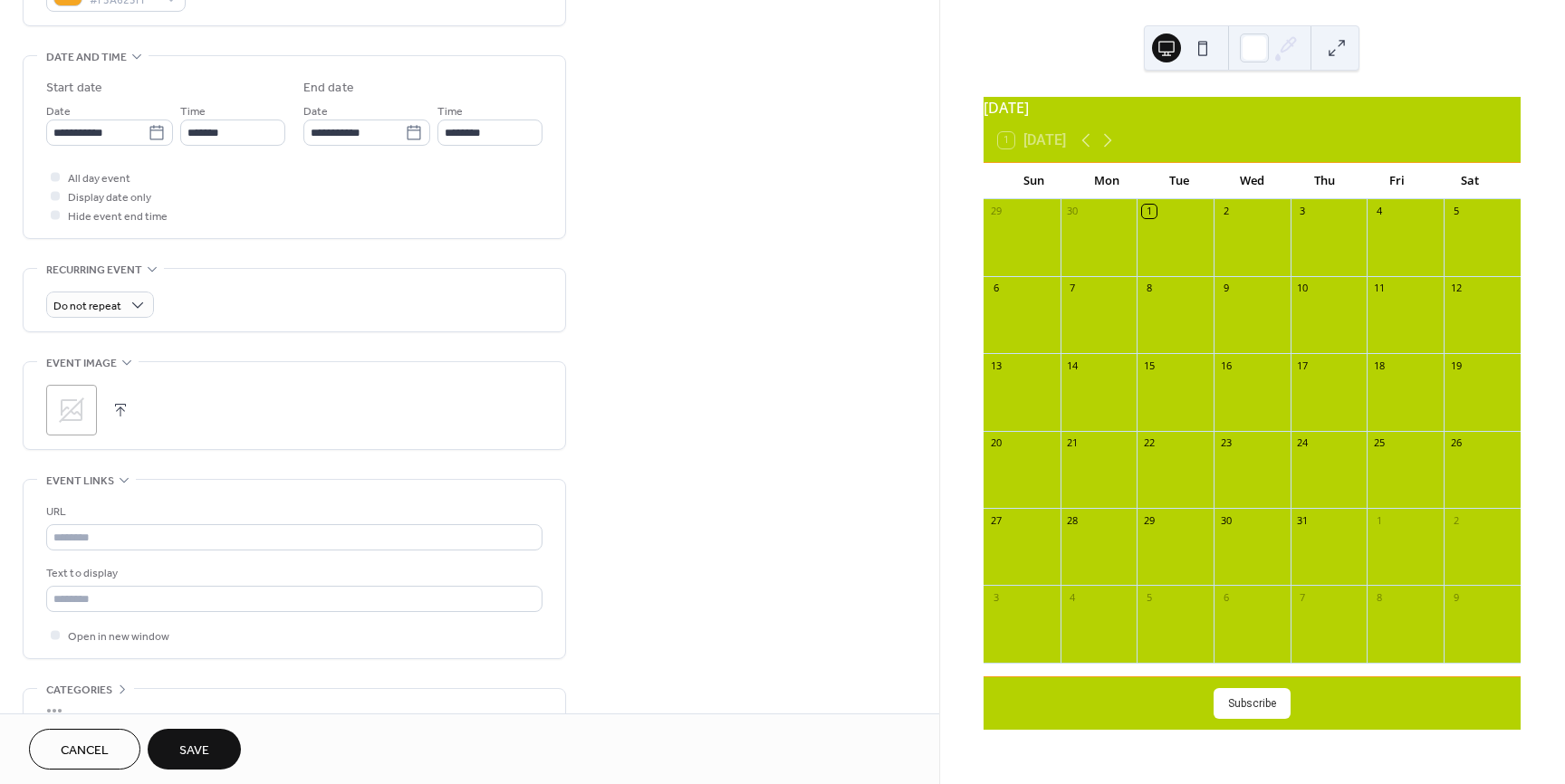 scroll, scrollTop: 631, scrollLeft: 0, axis: vertical 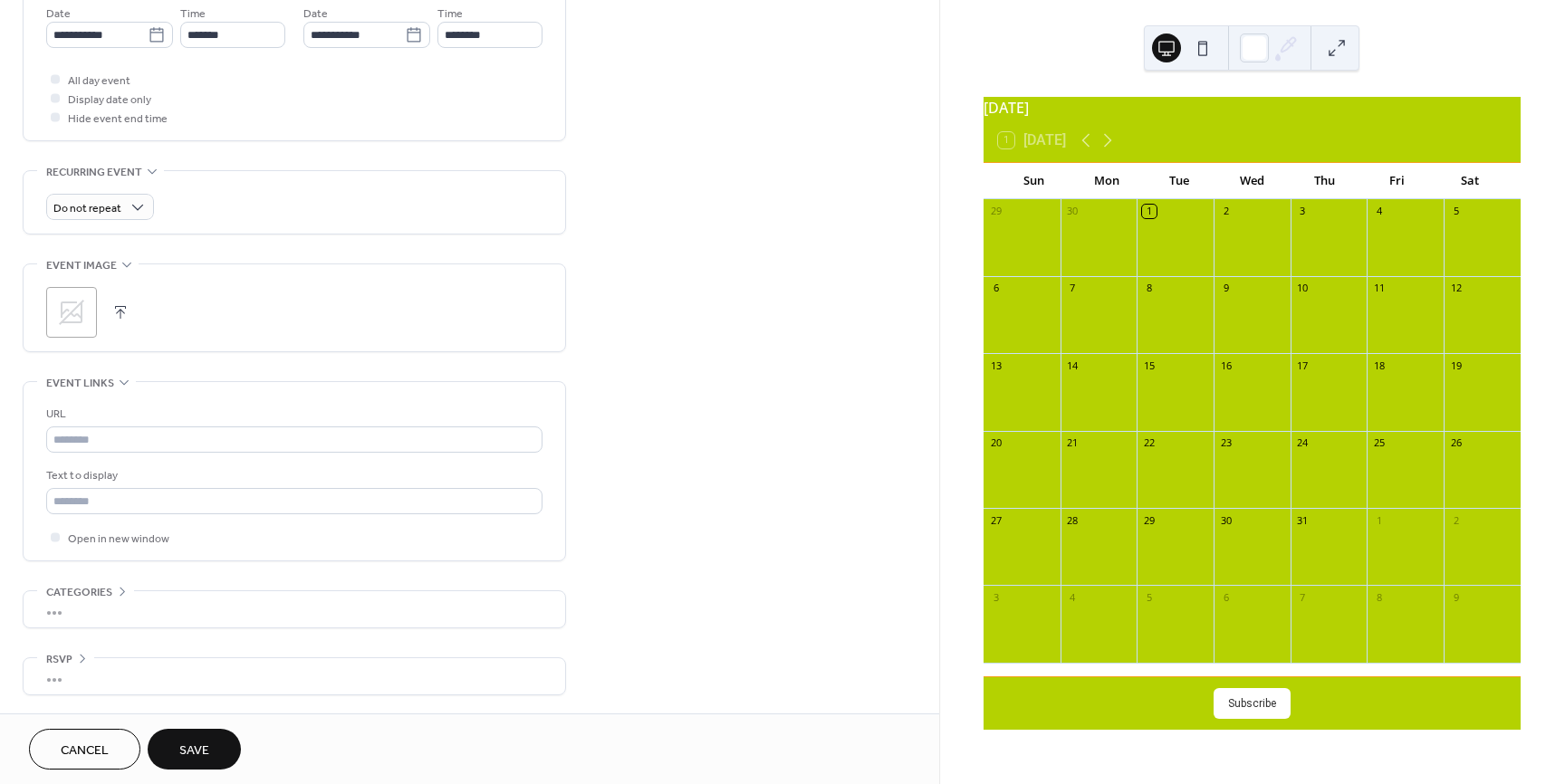 click on "Save" at bounding box center (194, 749) 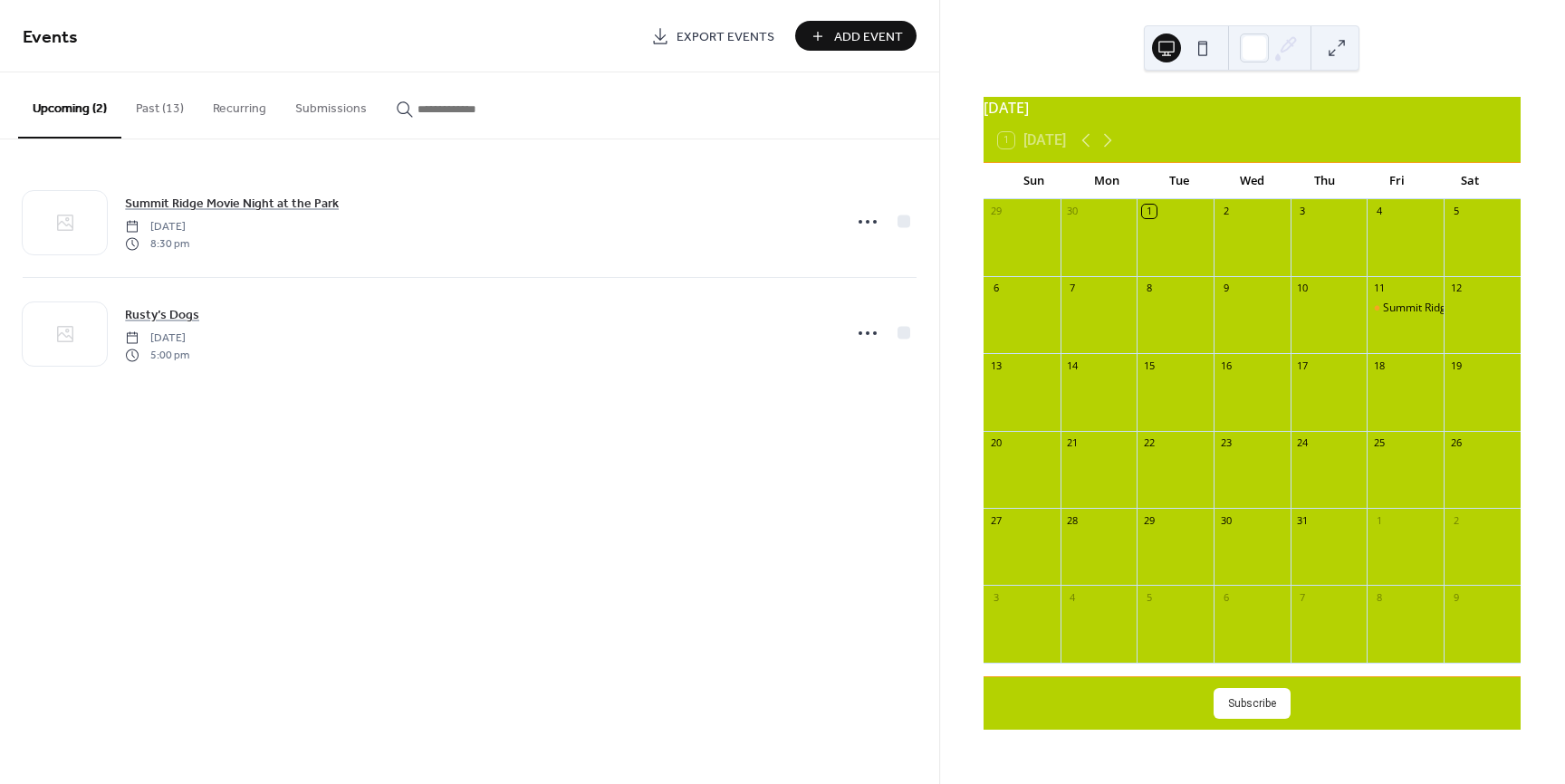 click on "Add Event" at bounding box center [869, 37] 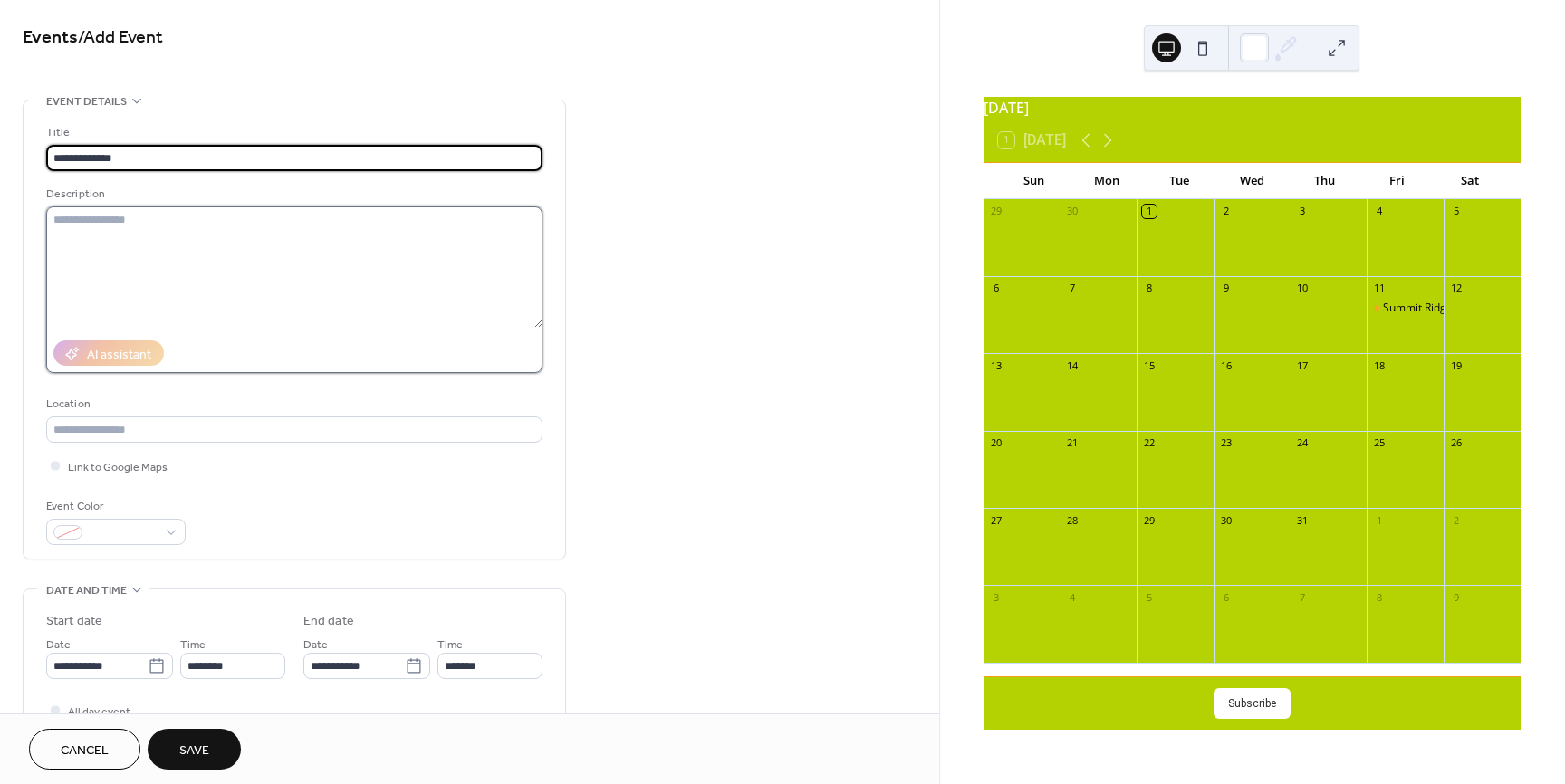 click at bounding box center [294, 267] 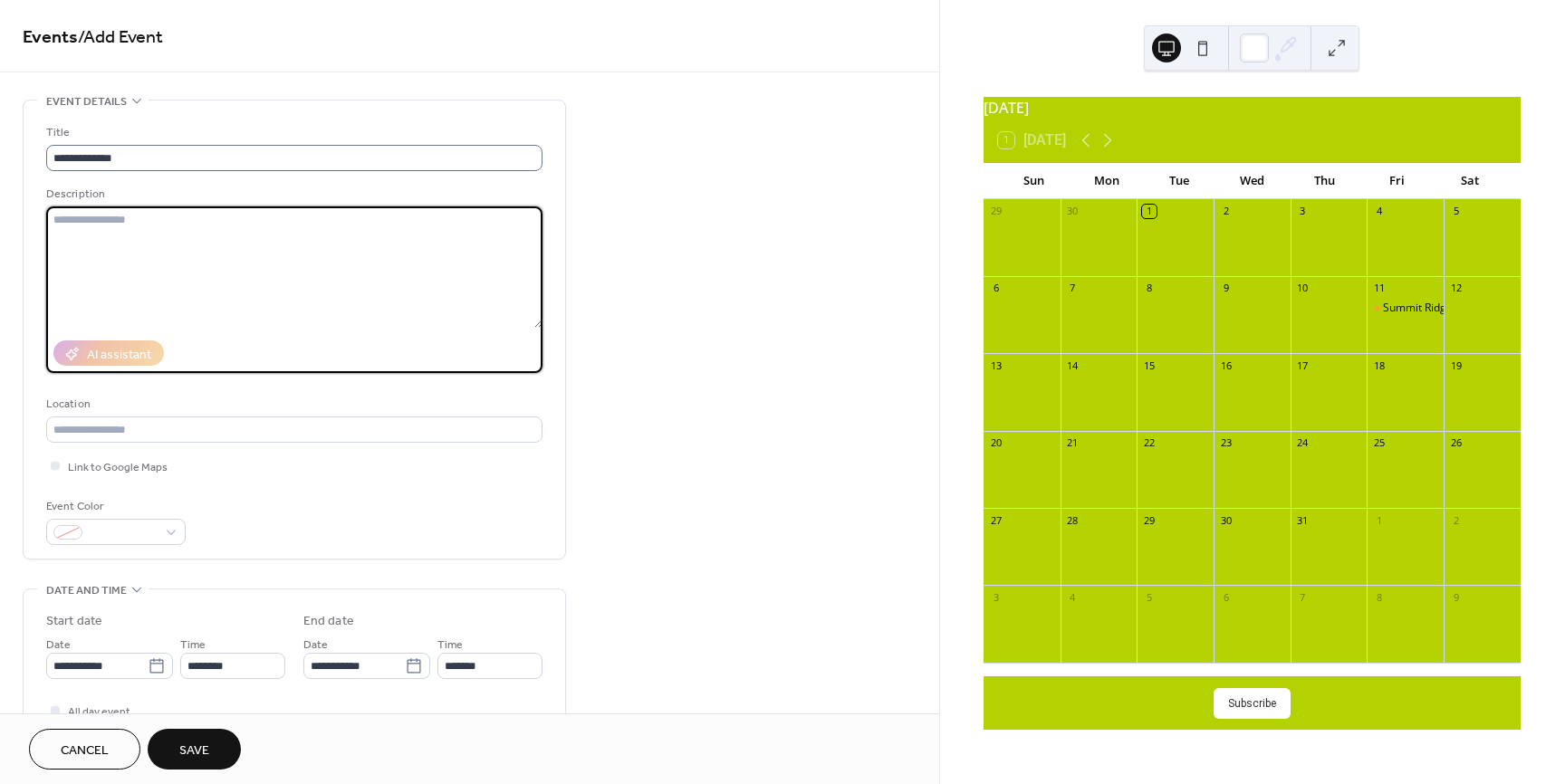 drag, startPoint x: 197, startPoint y: 139, endPoint x: 197, endPoint y: 153, distance: 14 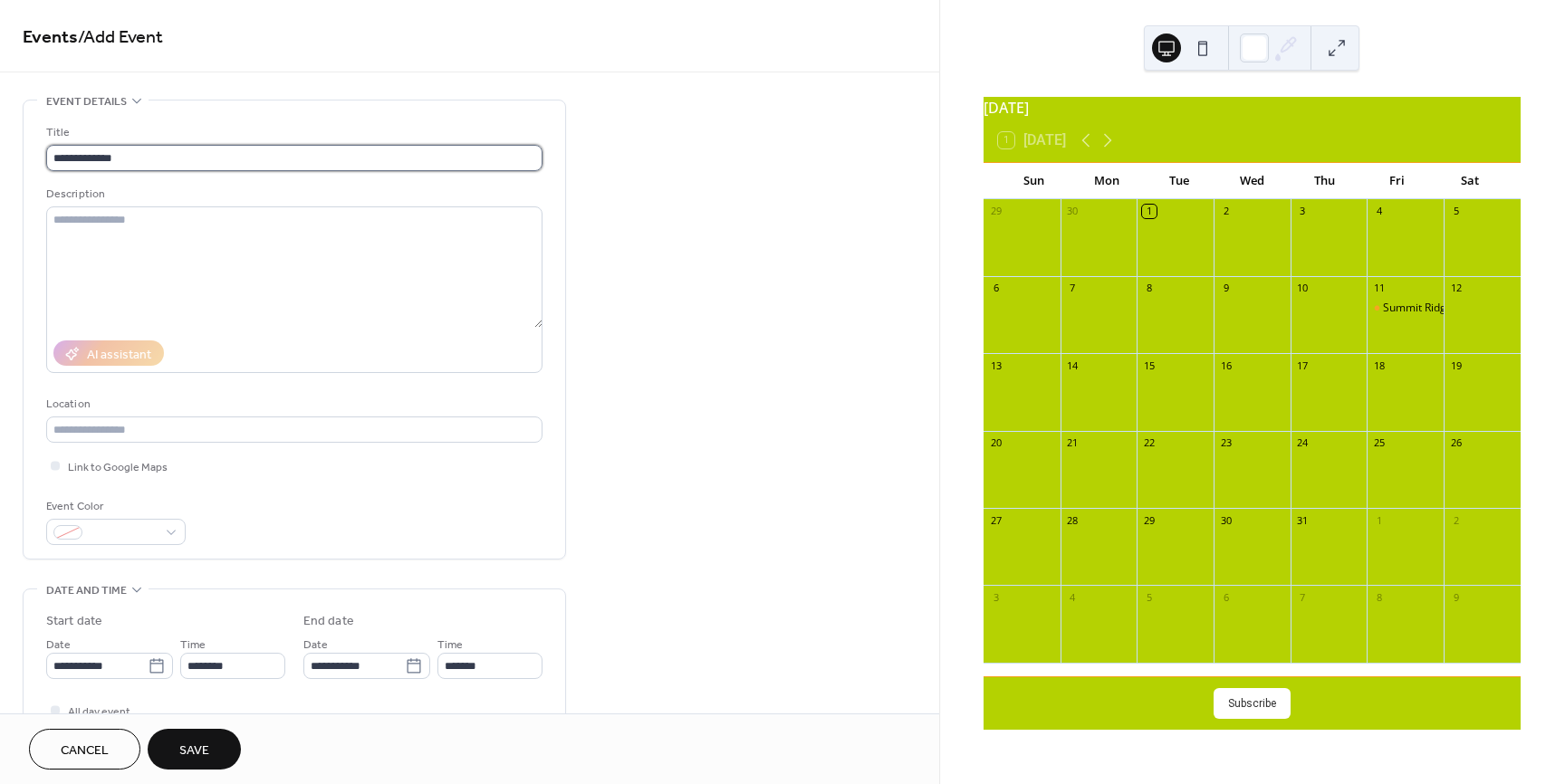 click on "**********" at bounding box center [294, 158] 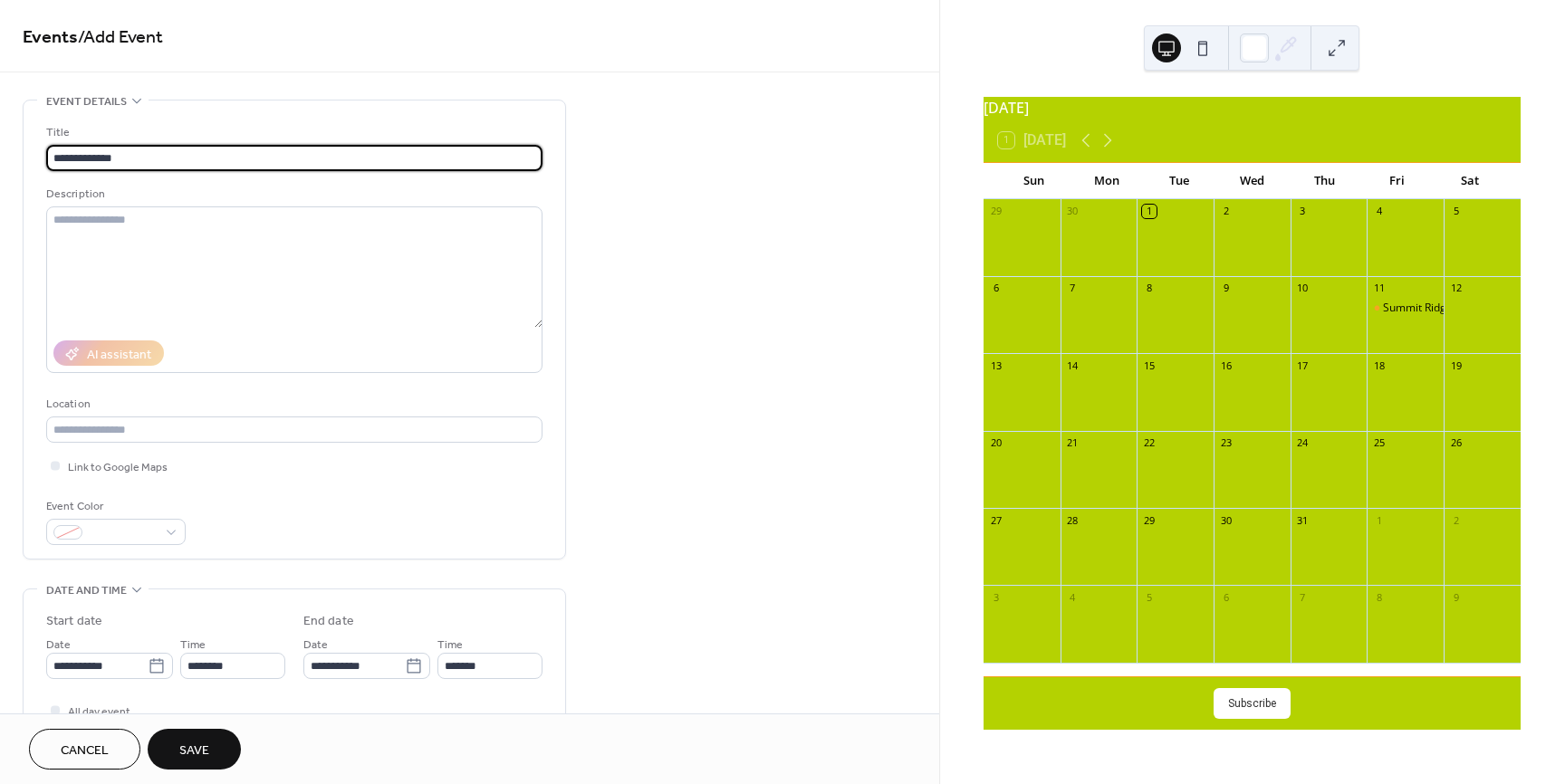 paste on "**********" 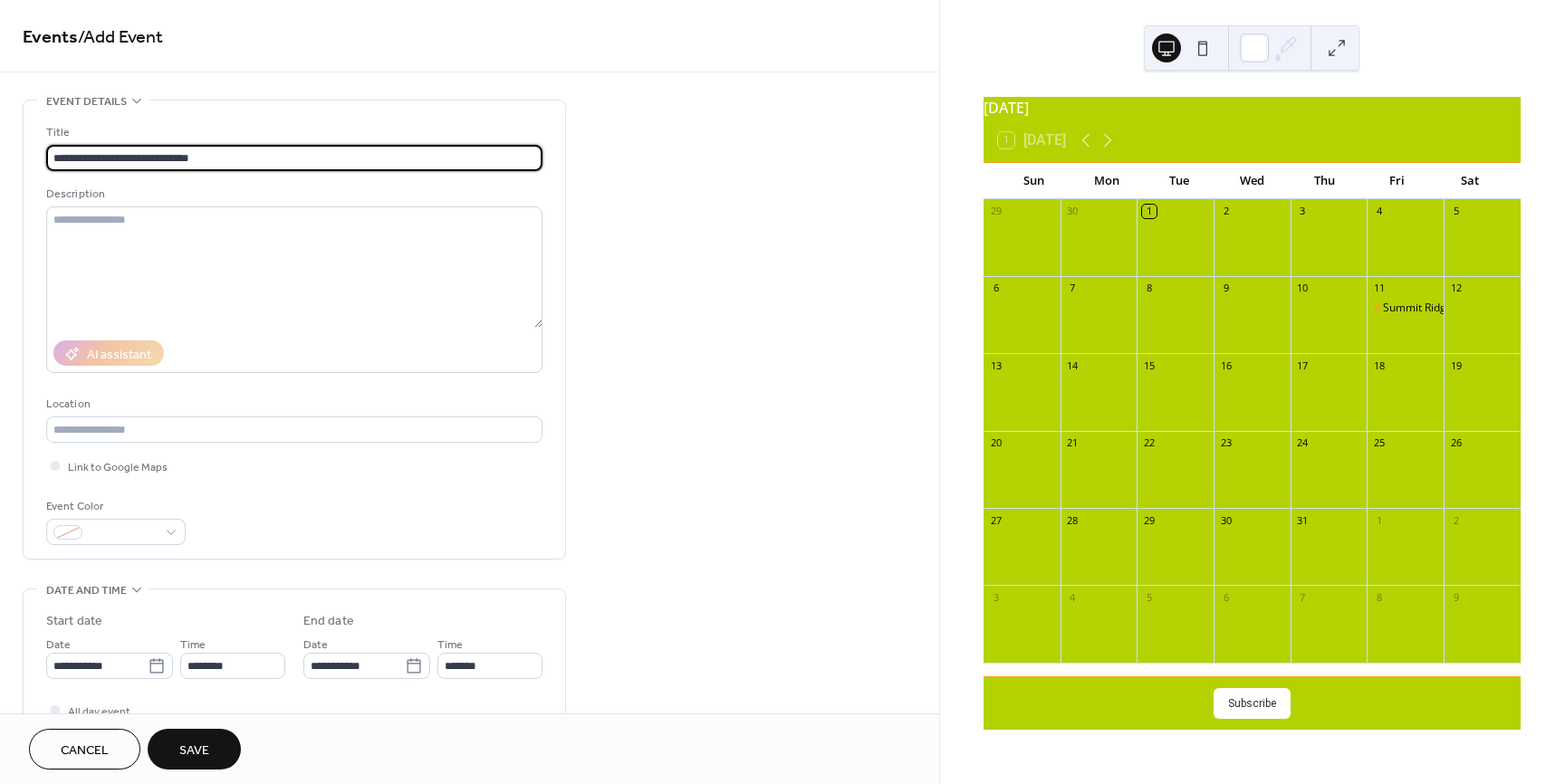 type on "**********" 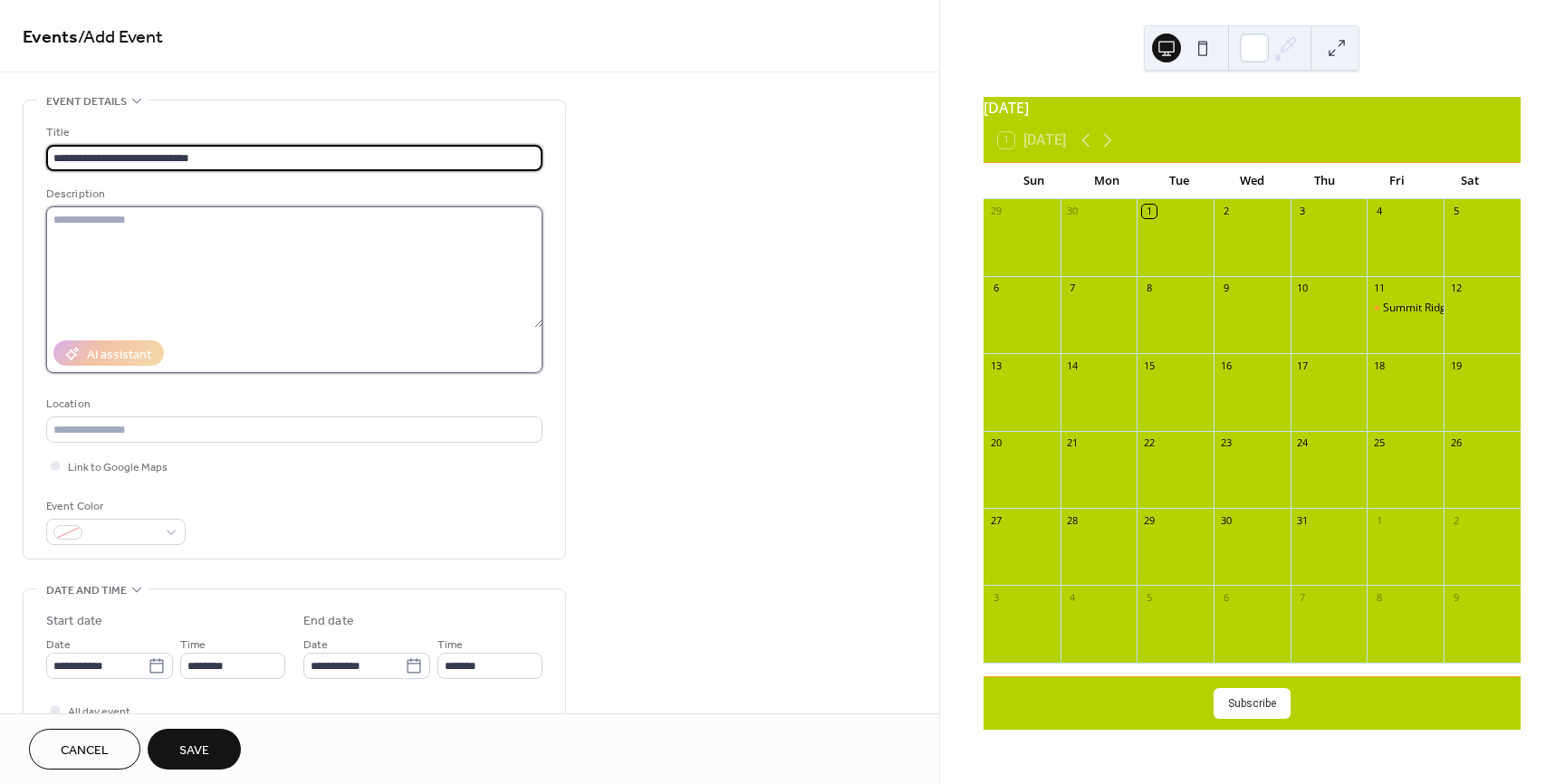 click at bounding box center (294, 267) 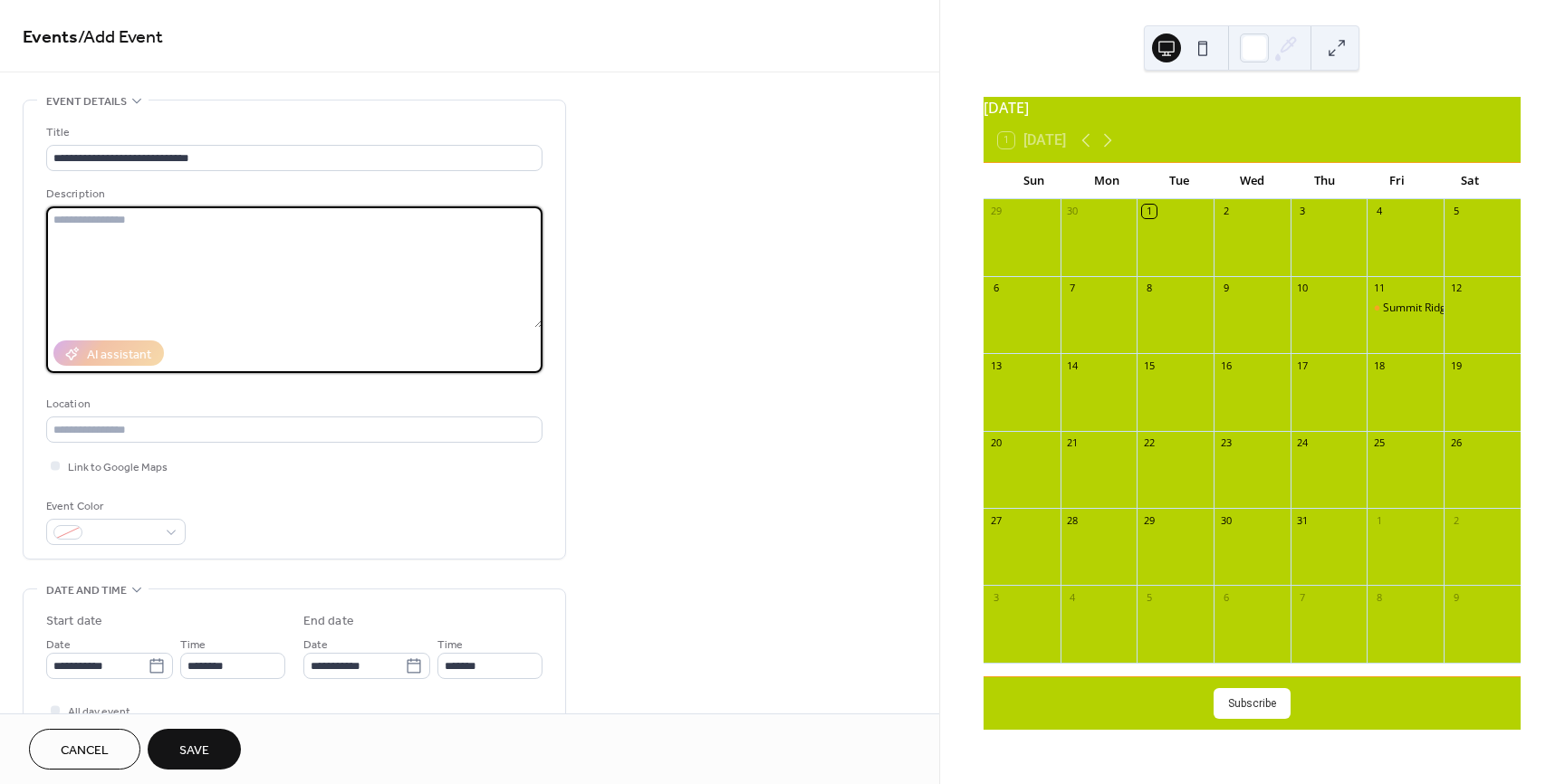 paste on "**********" 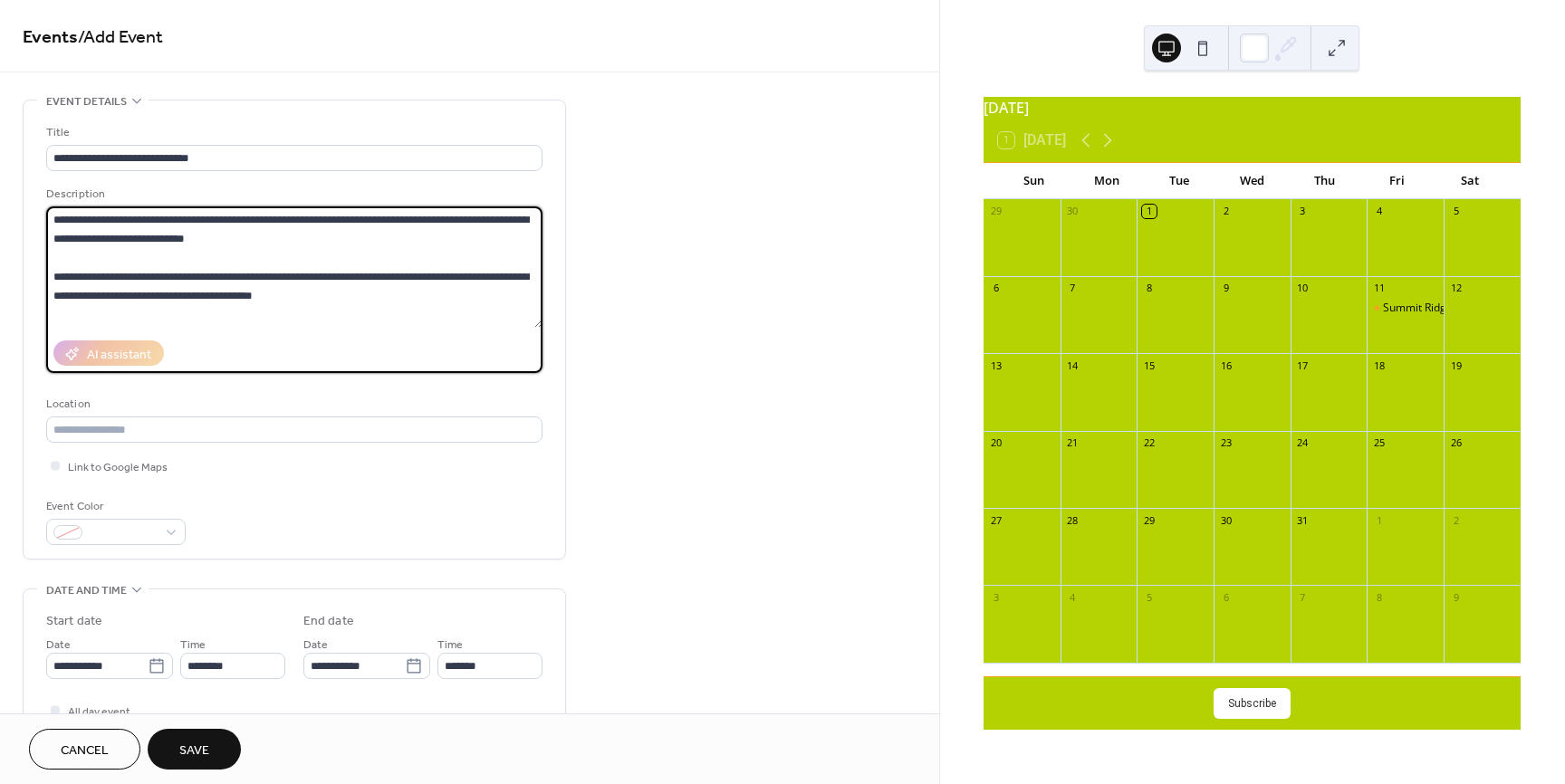 click on "**********" at bounding box center (294, 267) 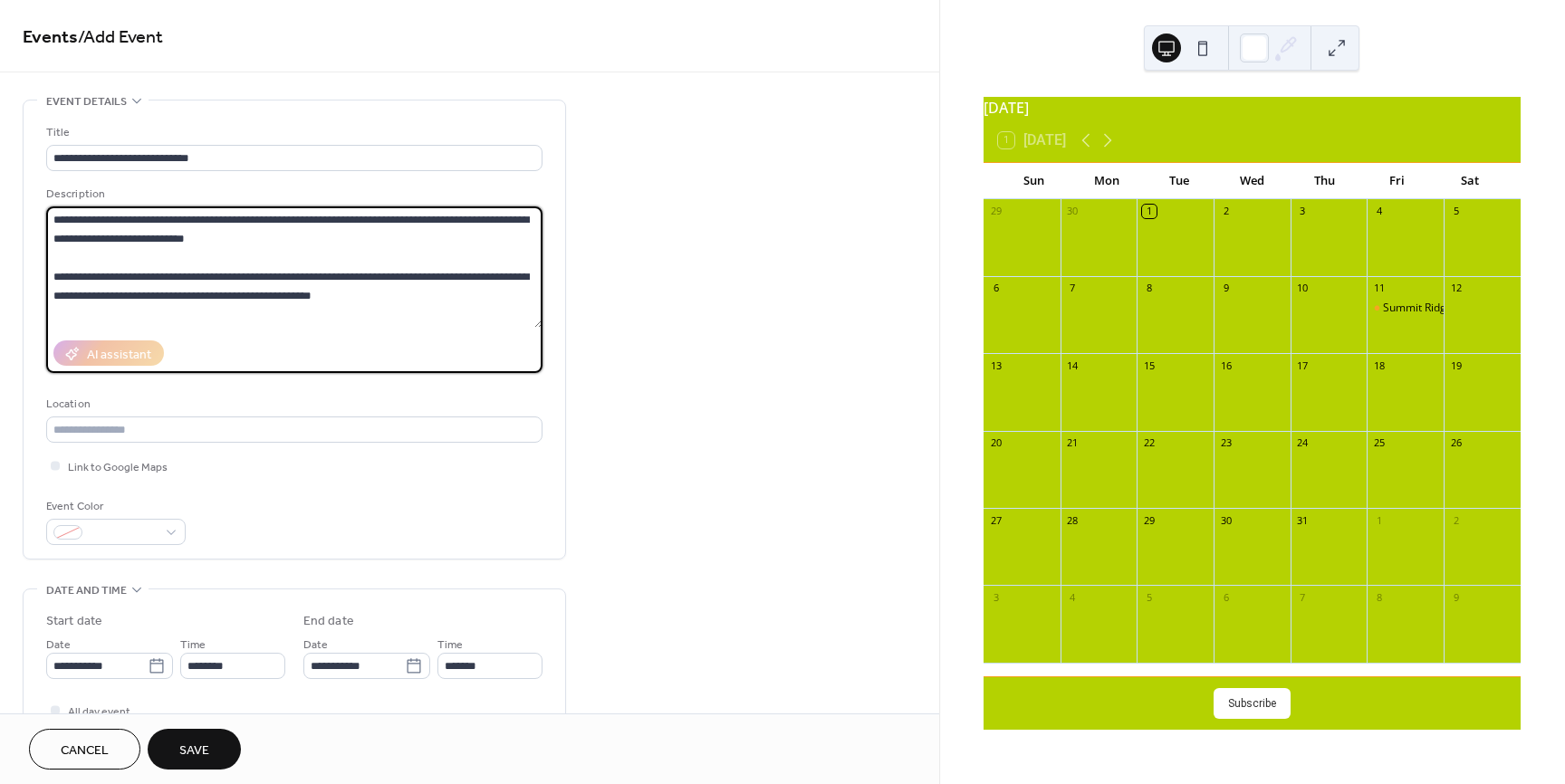 click on "**********" at bounding box center [294, 267] 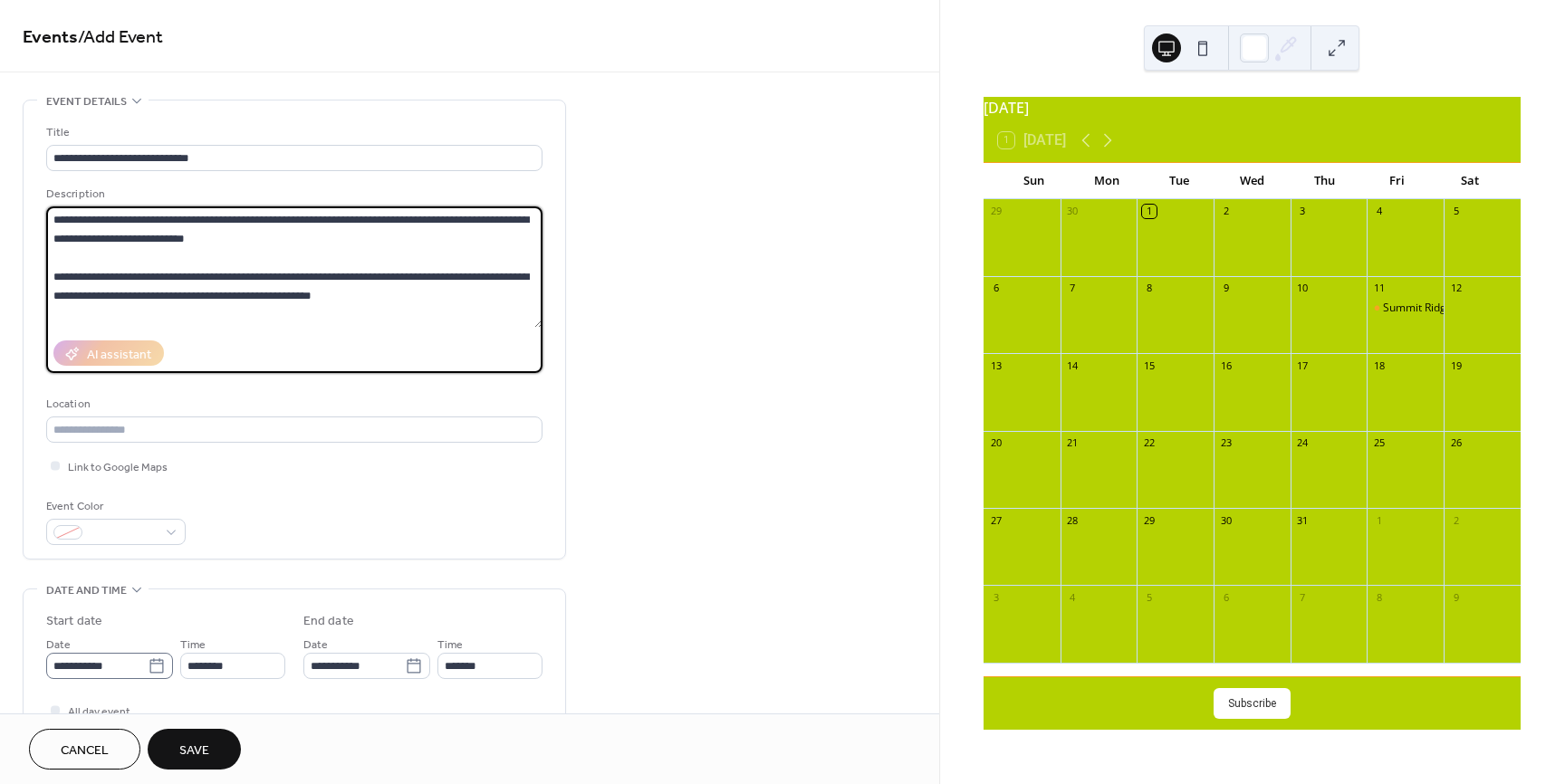 type on "**********" 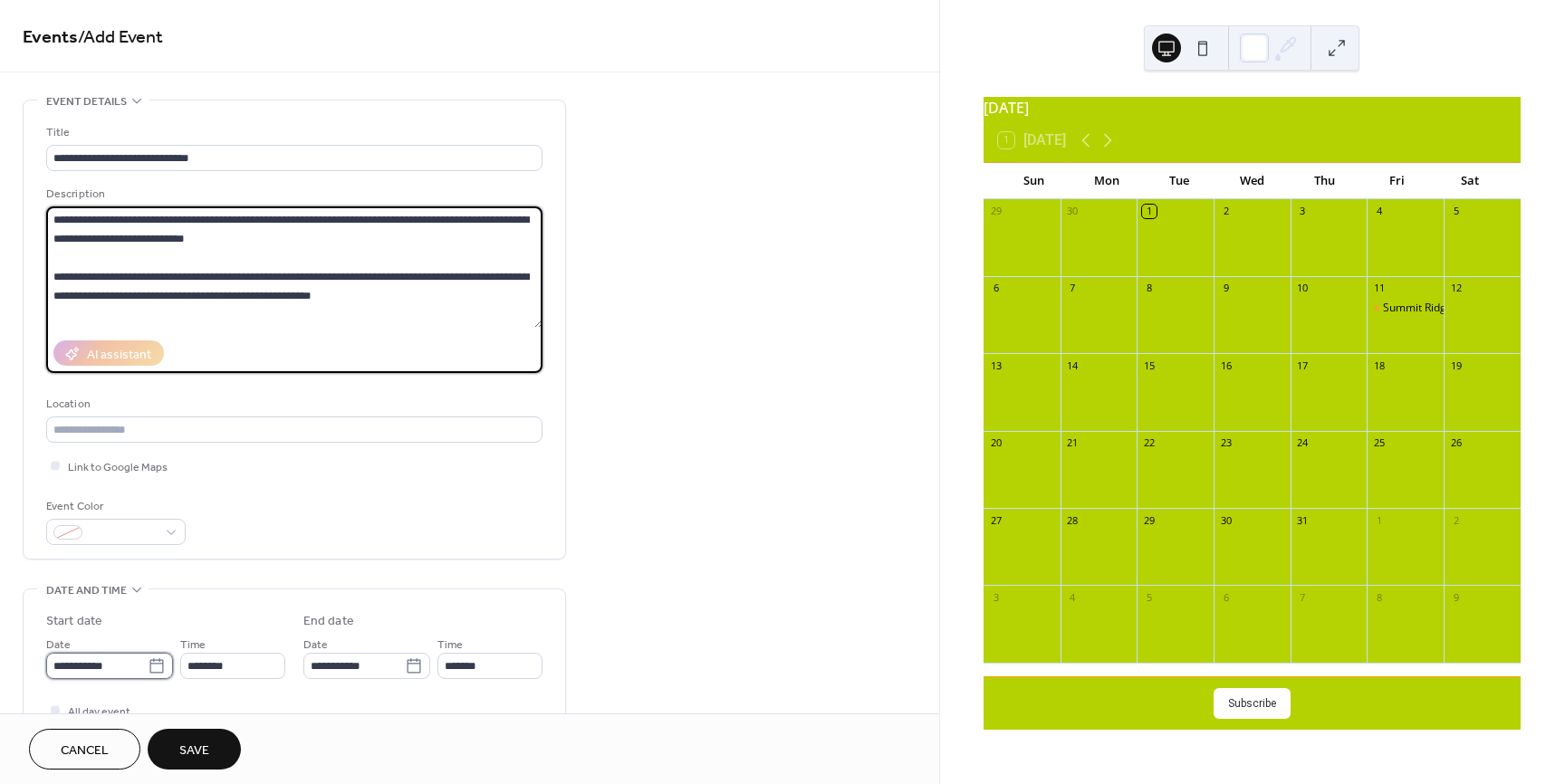 click on "**********" at bounding box center (97, 665) 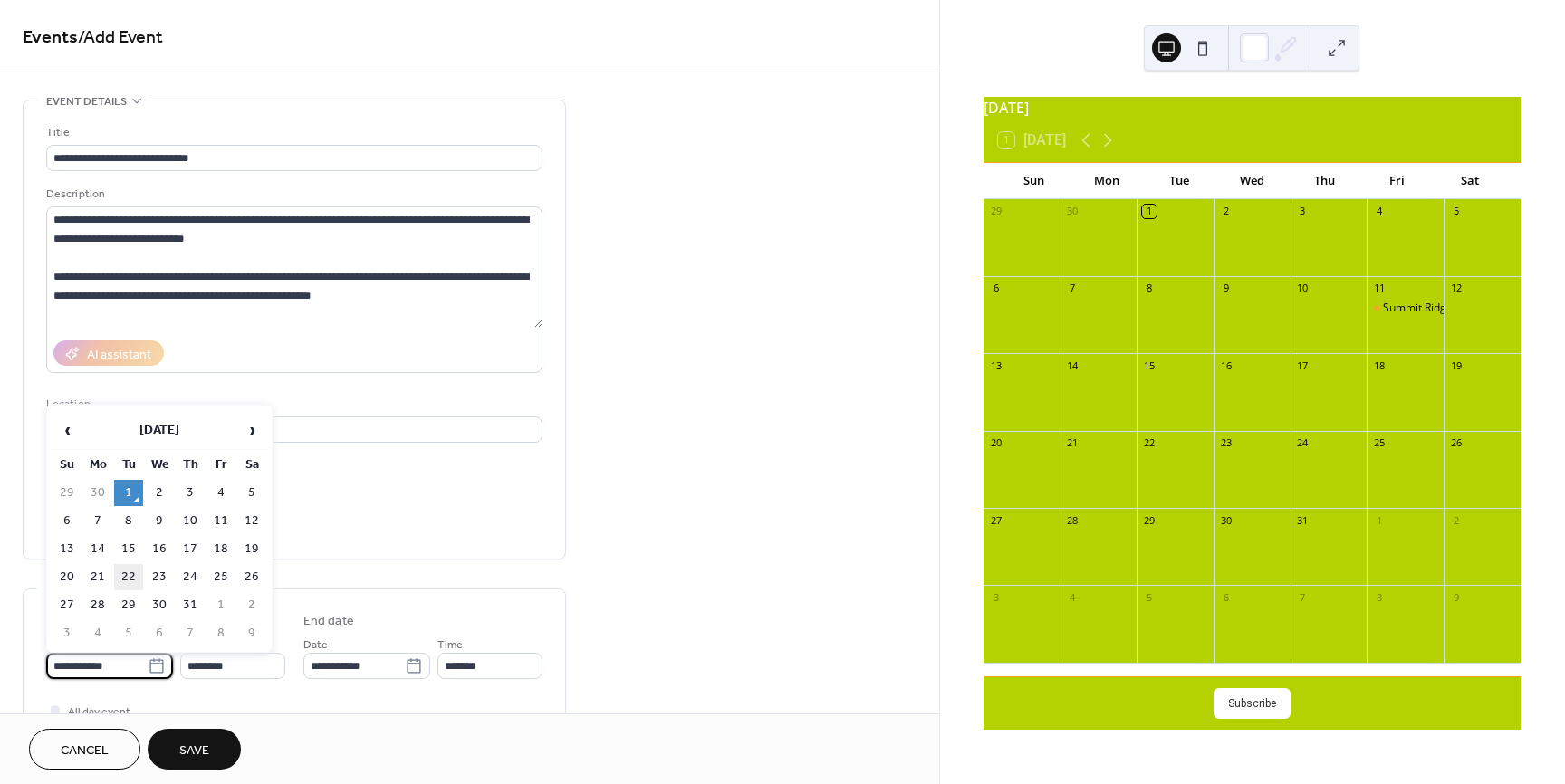 click on "22" at bounding box center [129, 577] 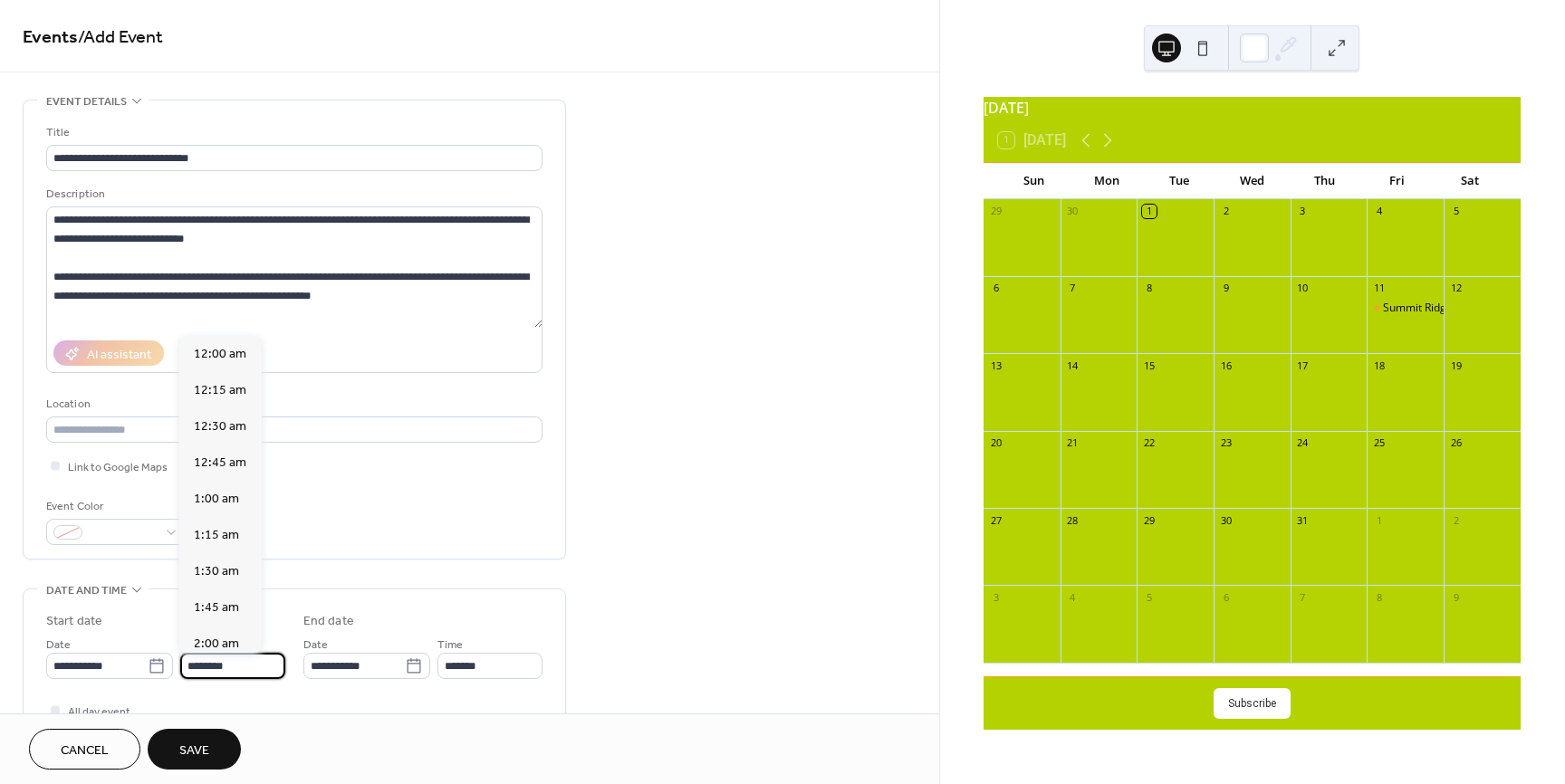 click on "********" at bounding box center (233, 665) 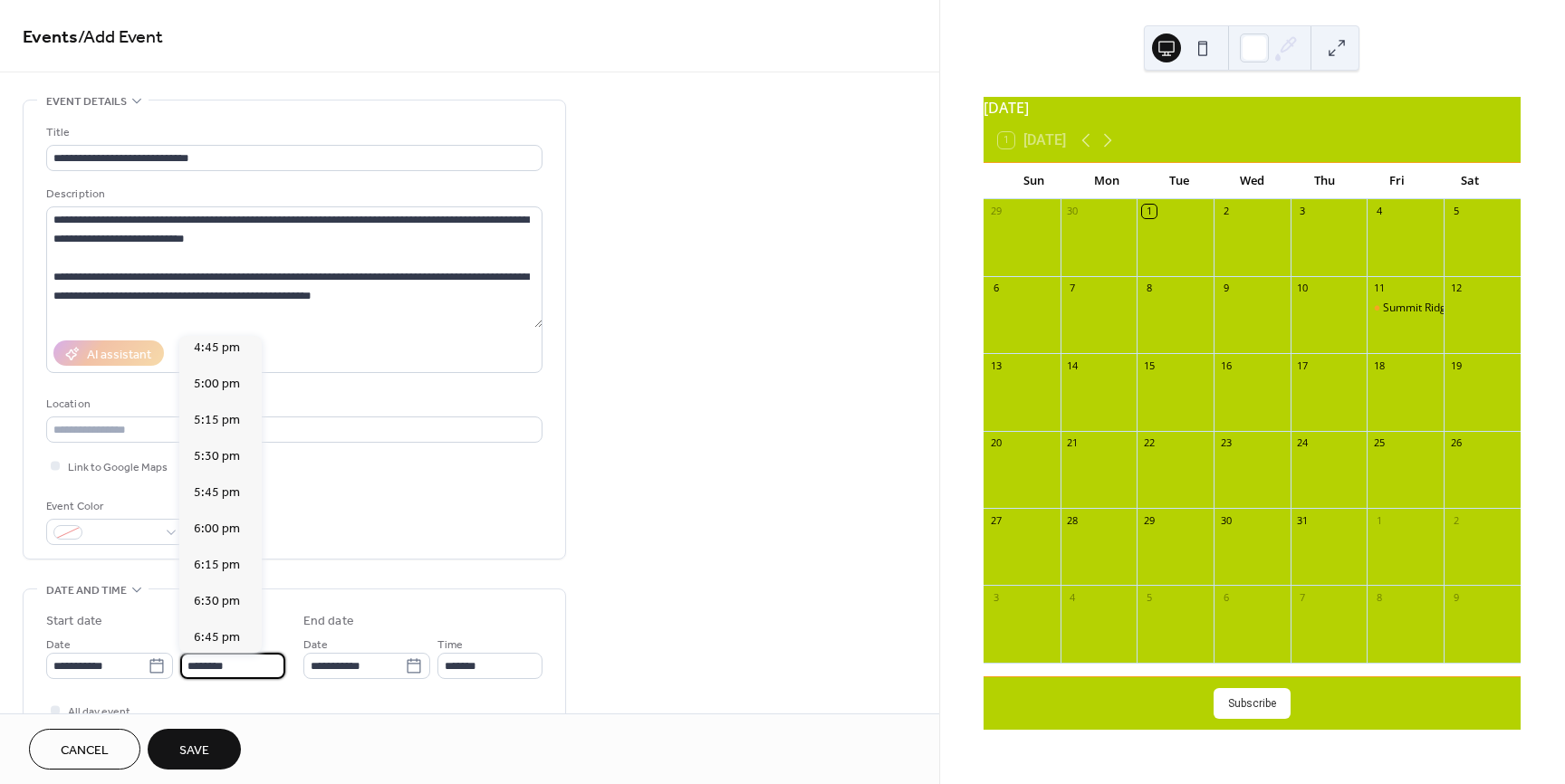 scroll, scrollTop: 2437, scrollLeft: 0, axis: vertical 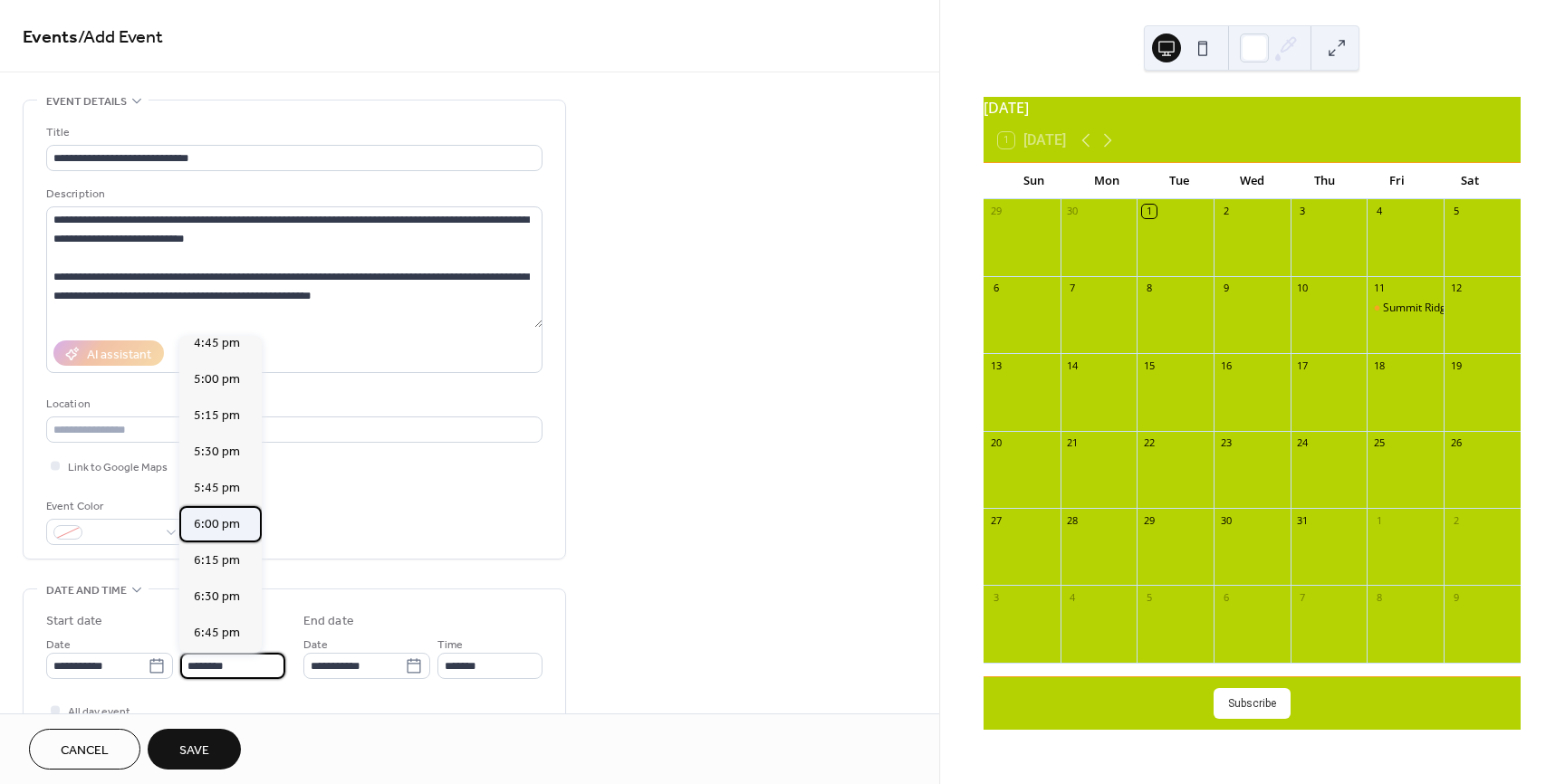 click on "6:00 pm" at bounding box center [216, 524] 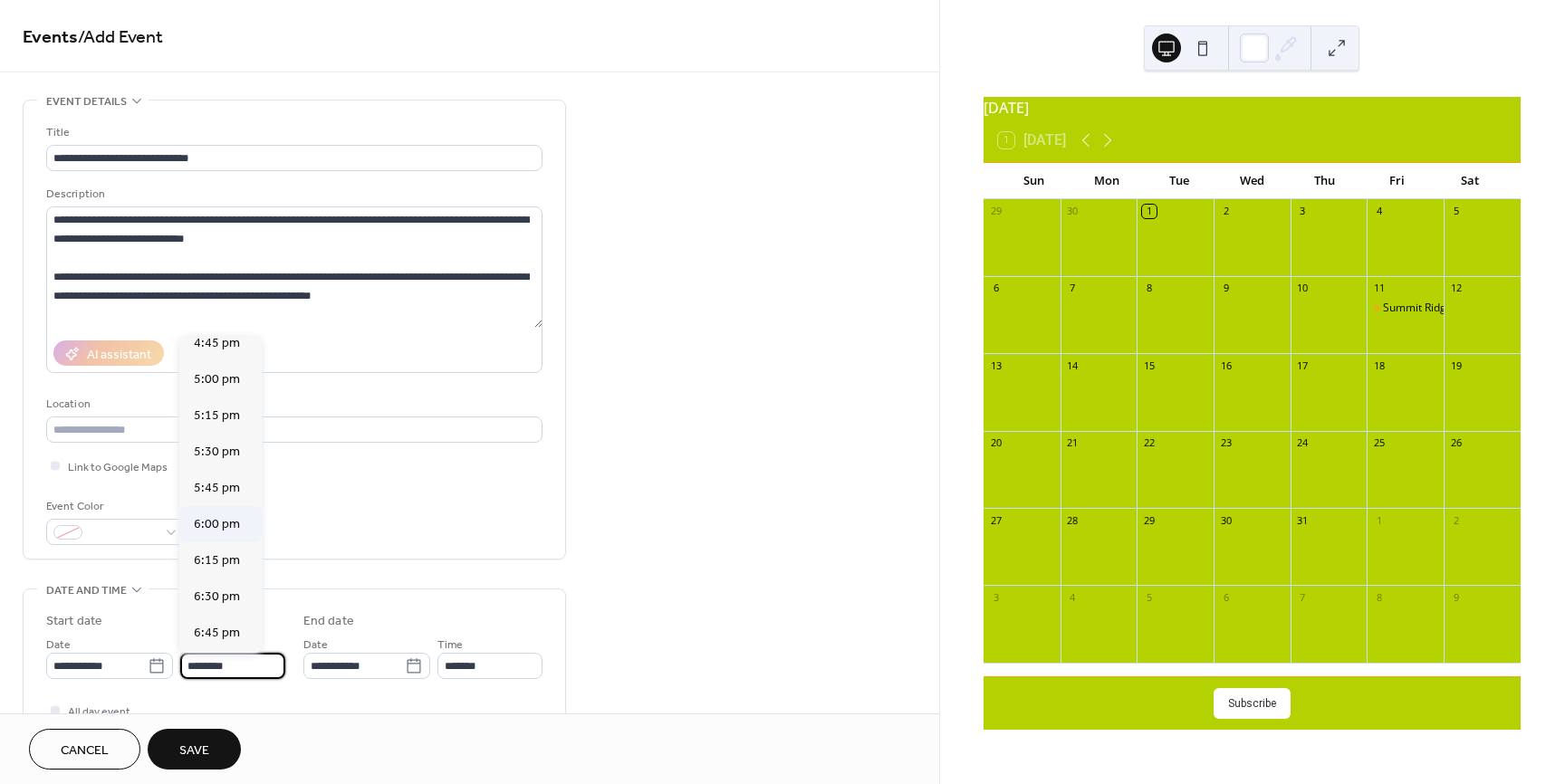 type on "*******" 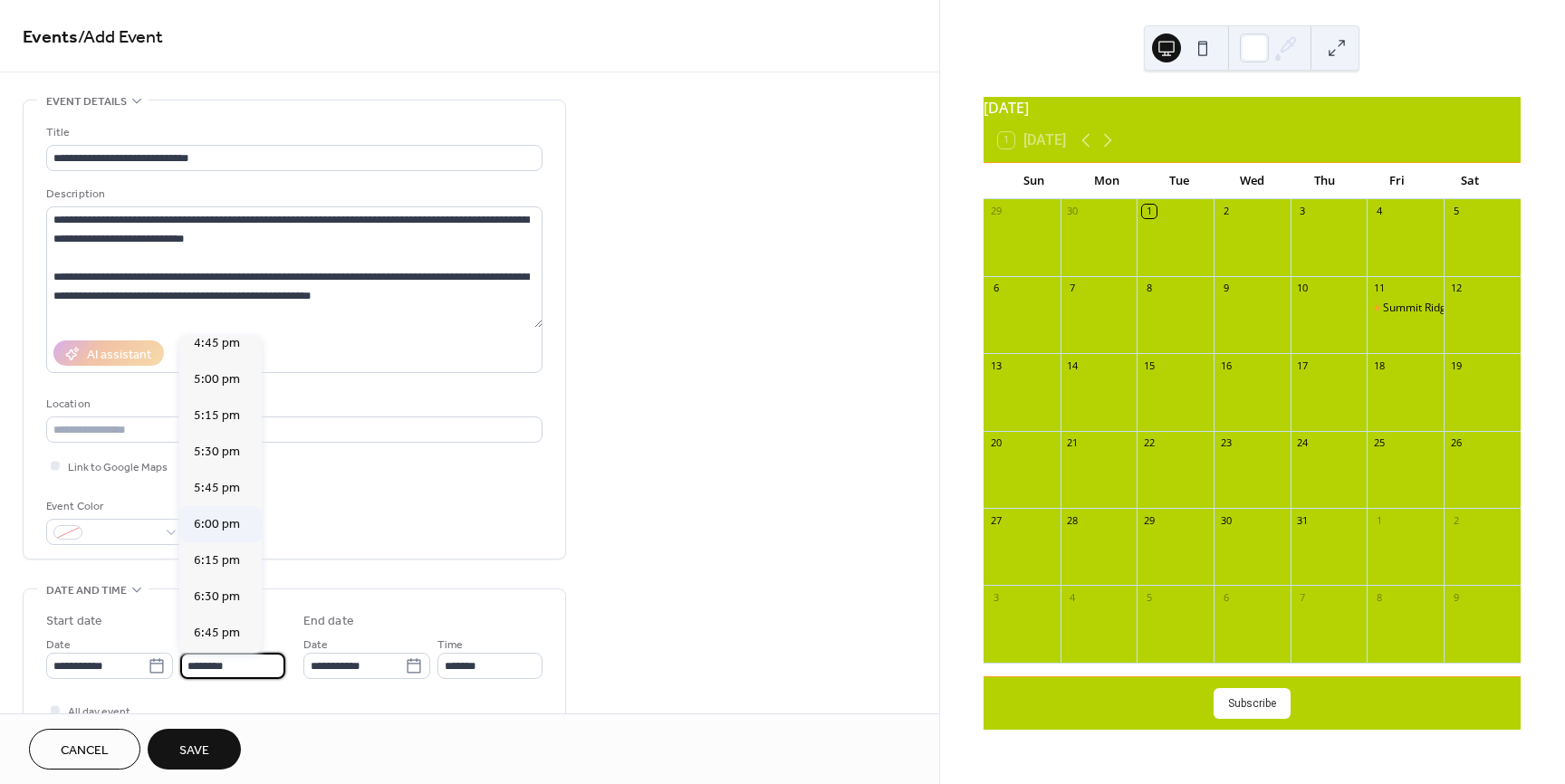 type on "*******" 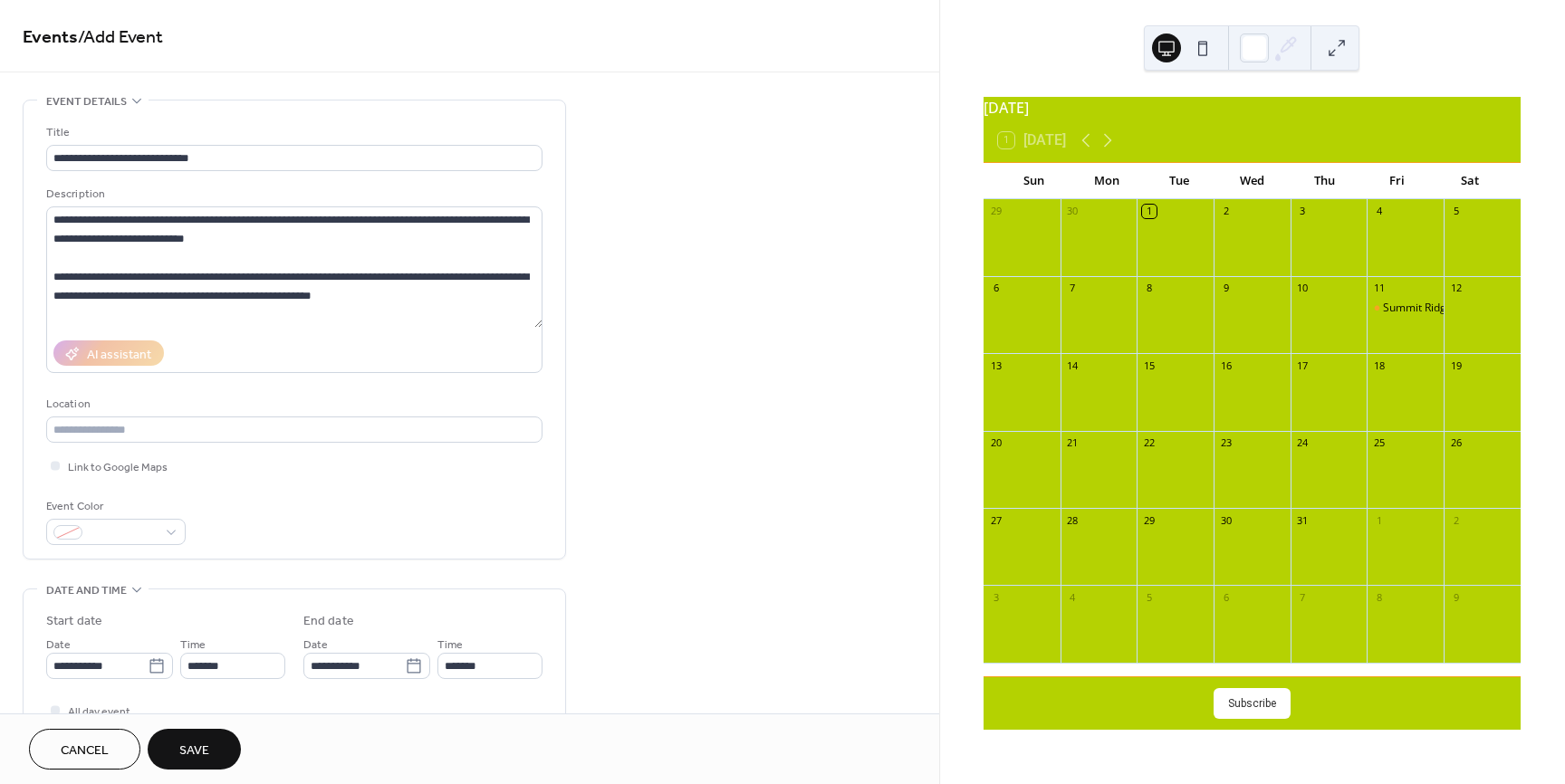 click on "Save" at bounding box center [194, 749] 